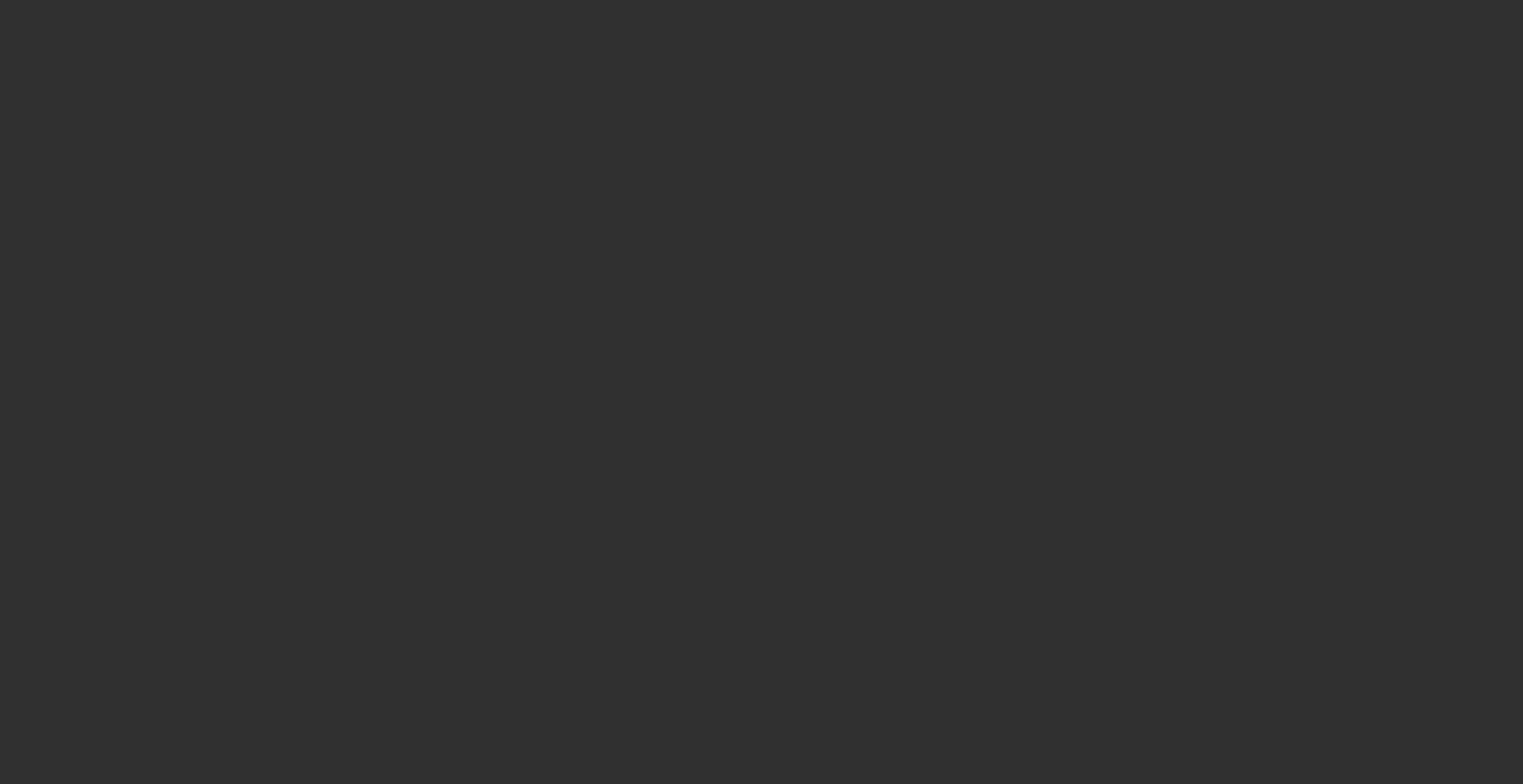 scroll, scrollTop: 0, scrollLeft: 0, axis: both 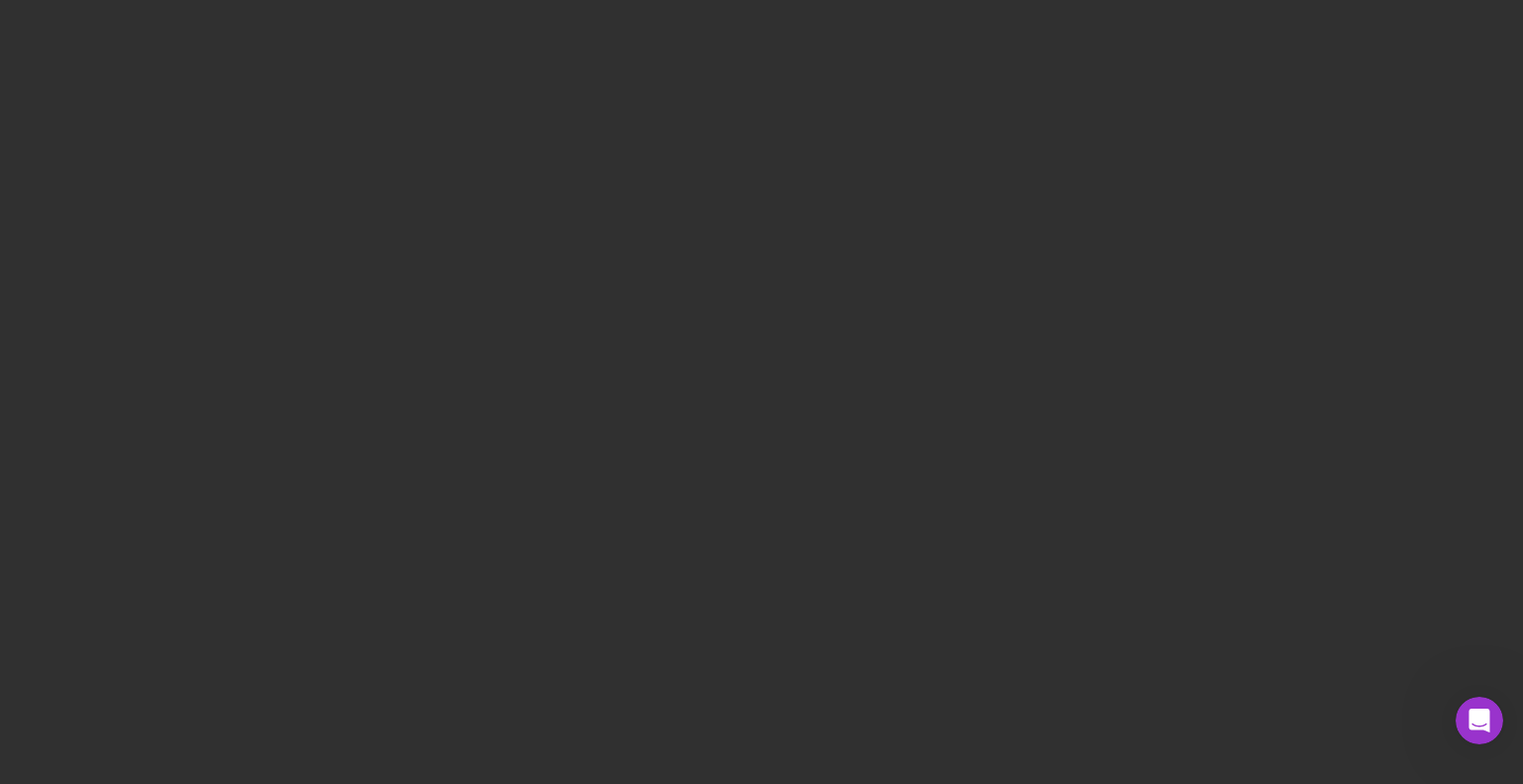 click at bounding box center [762, 392] 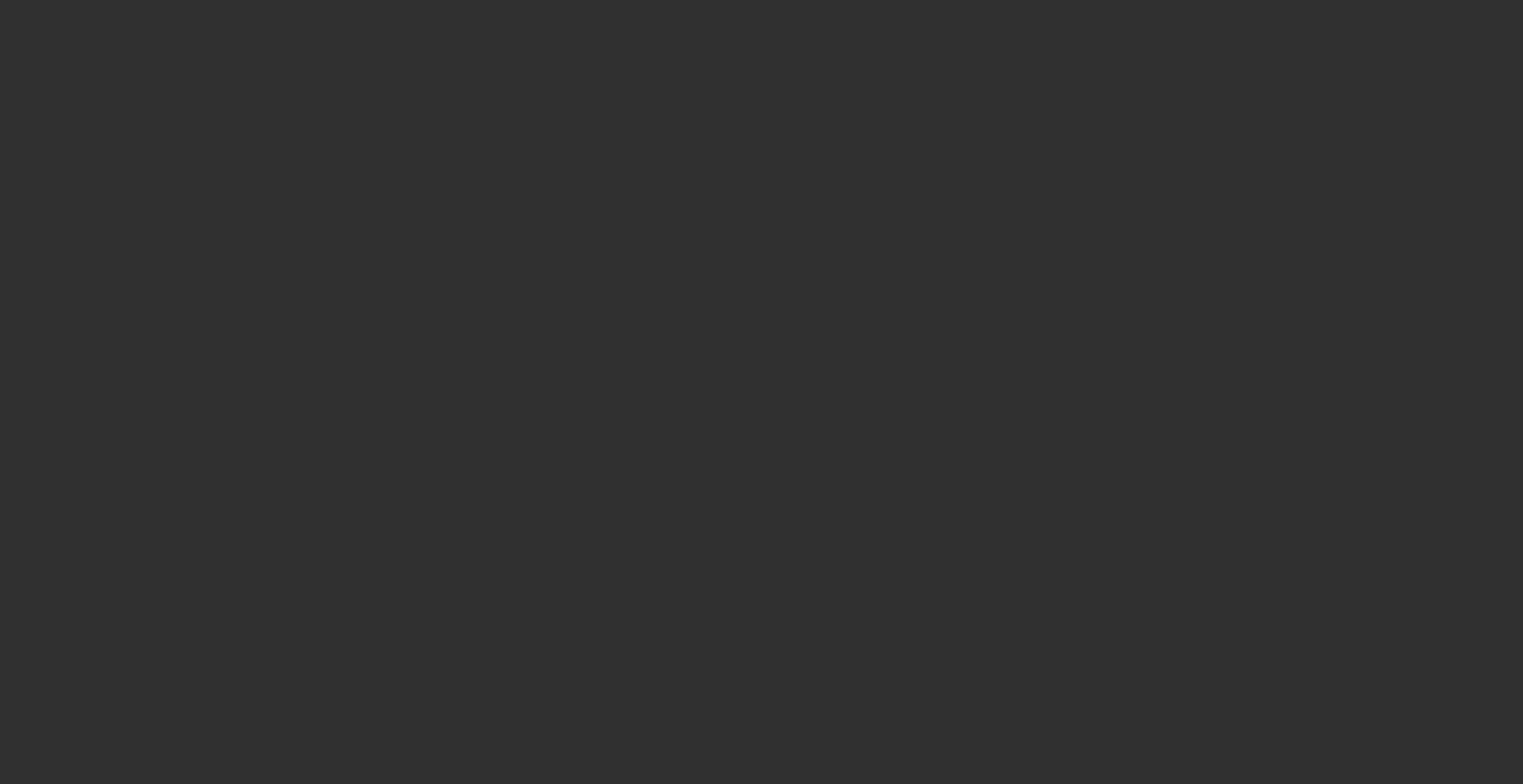scroll, scrollTop: 0, scrollLeft: 0, axis: both 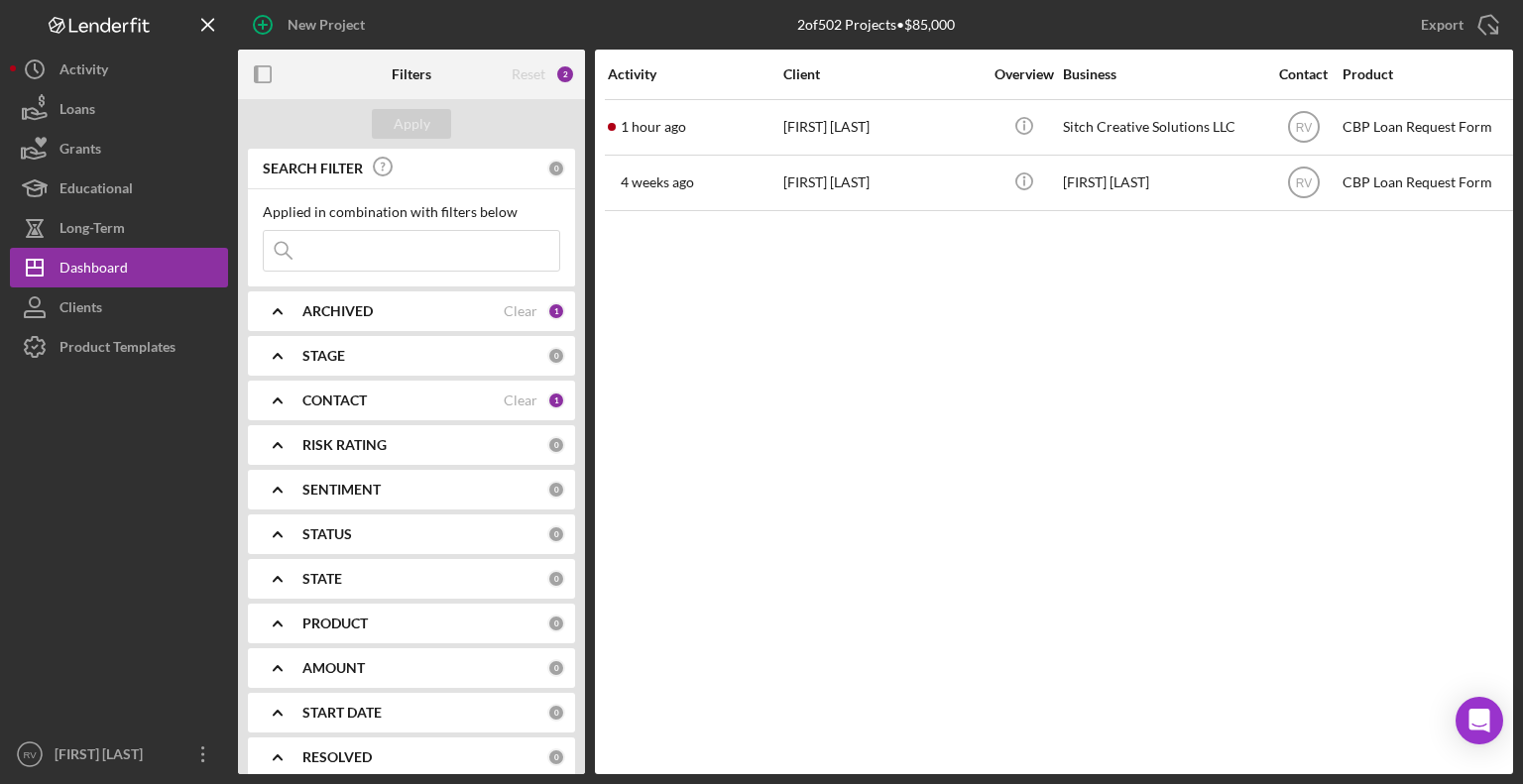click on "CONTACT" at bounding box center [403, 400] 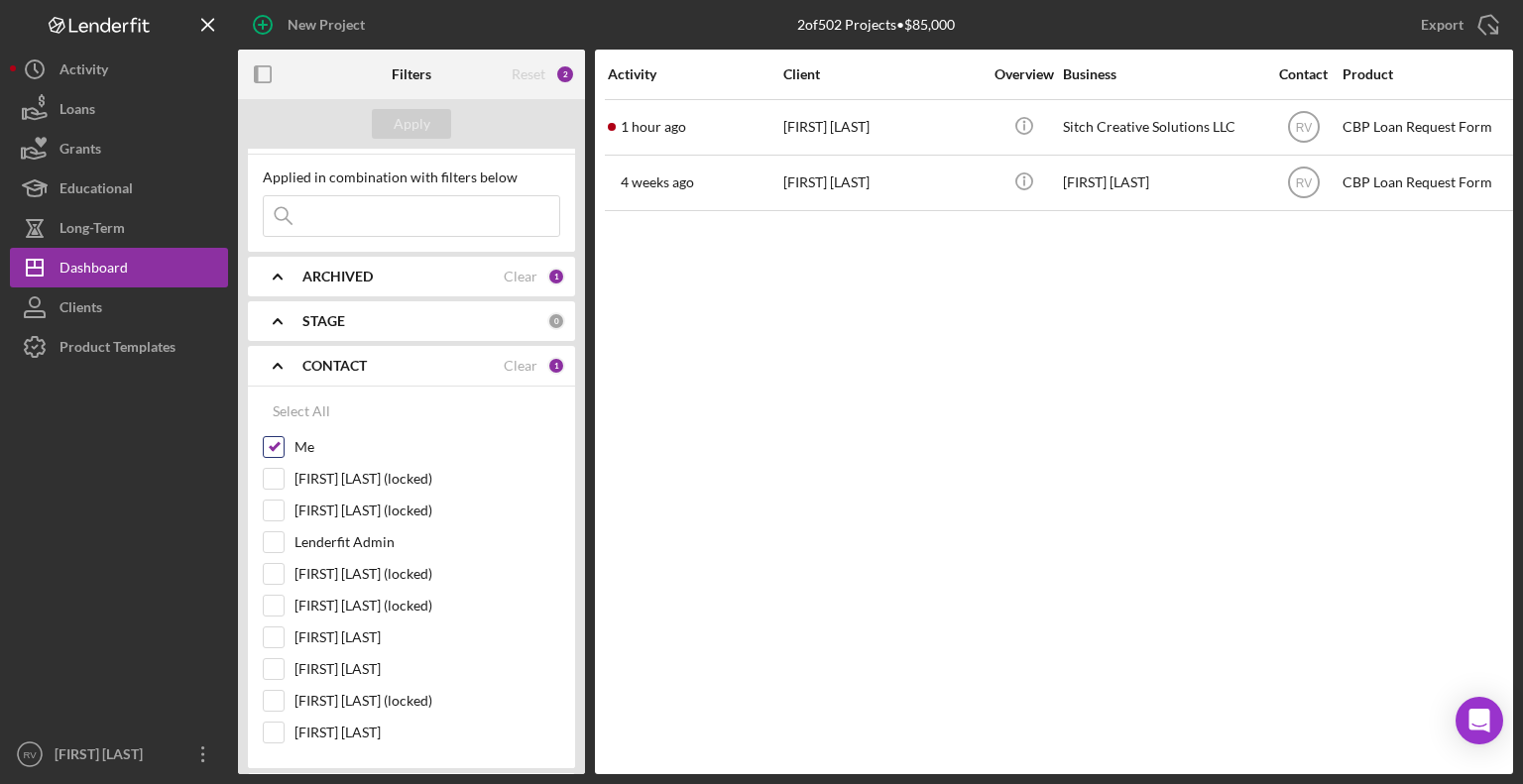 scroll, scrollTop: 0, scrollLeft: 0, axis: both 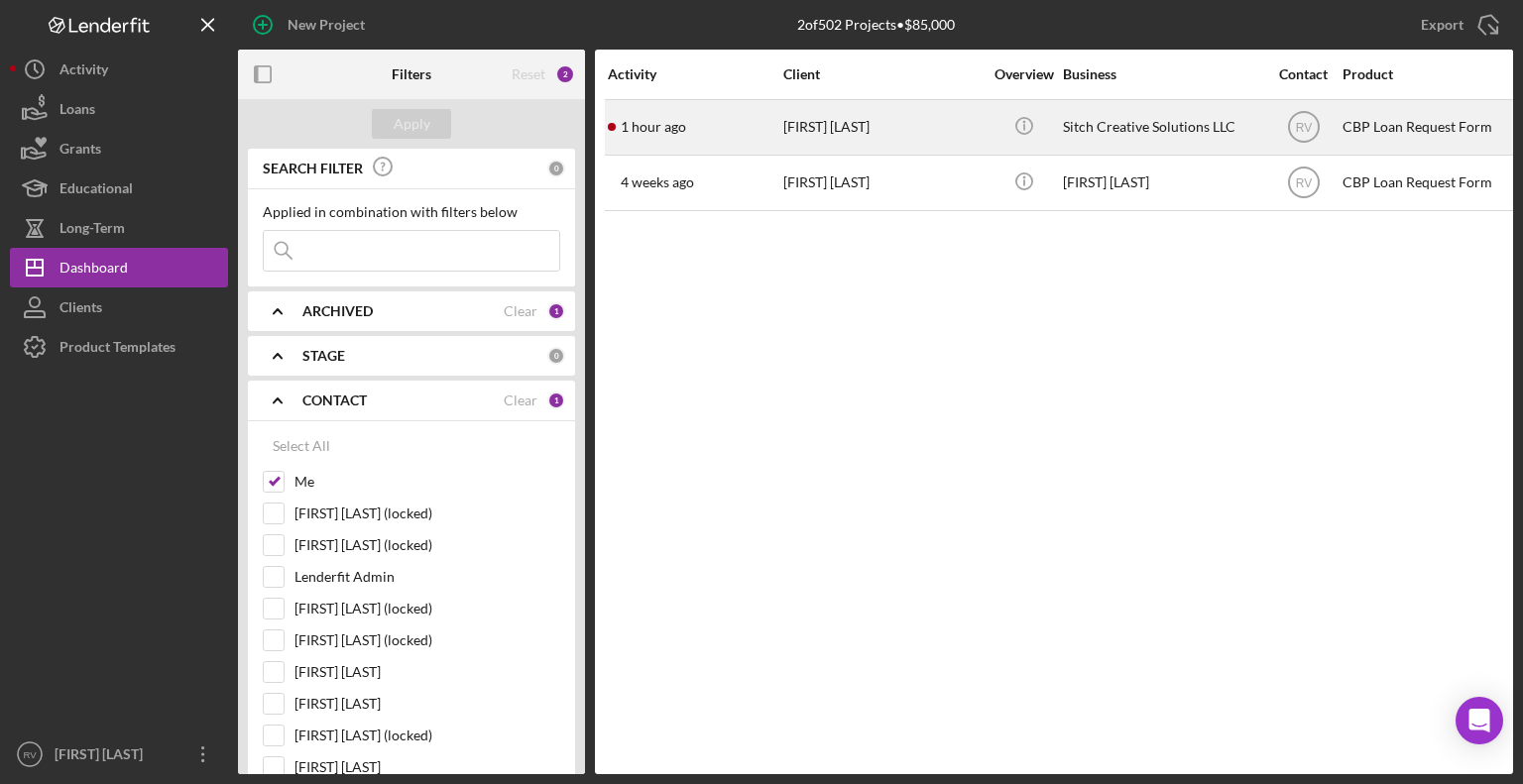 click on "1 hour ago" at bounding box center (653, 127) 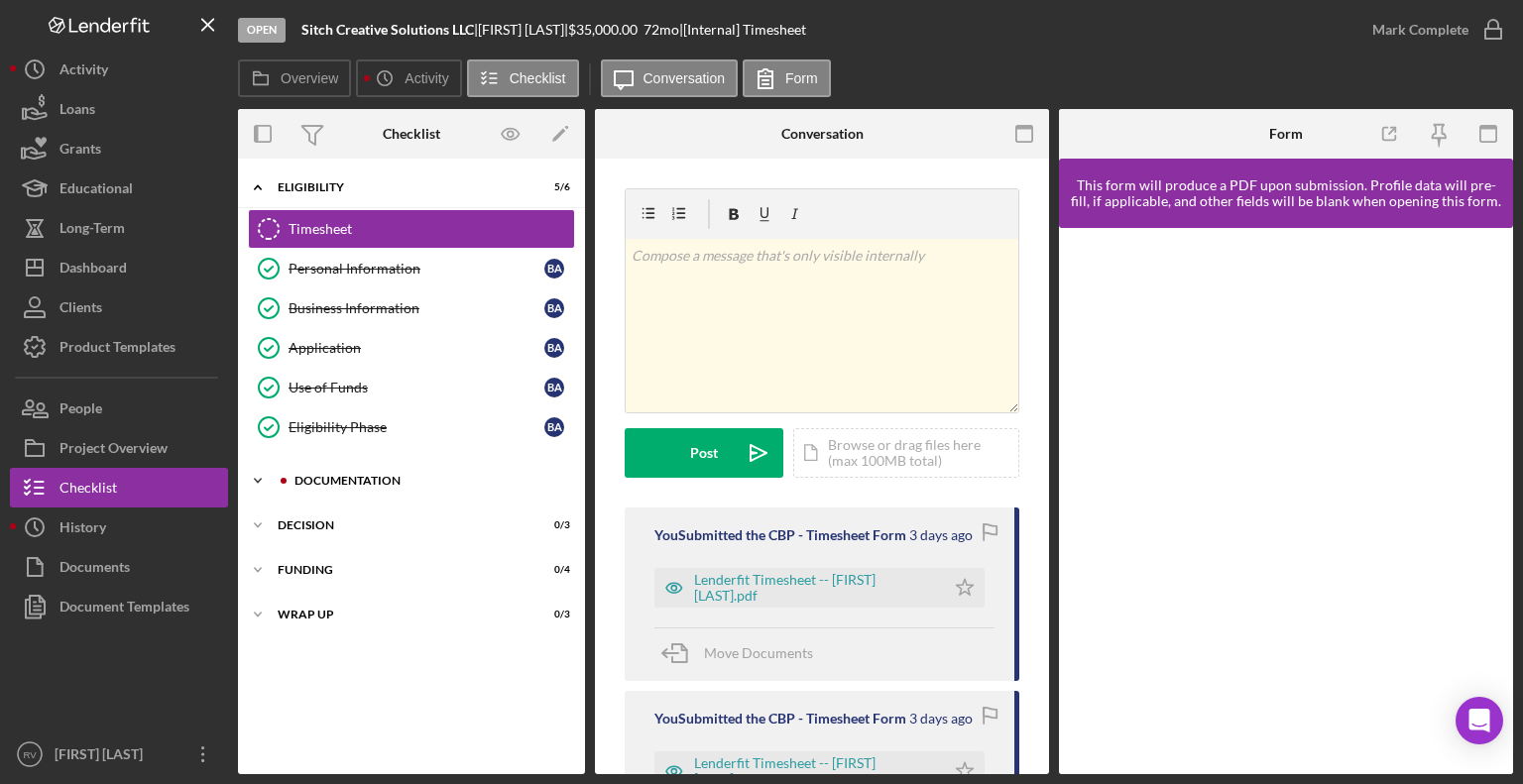 click on "Documentation" at bounding box center (427, 481) 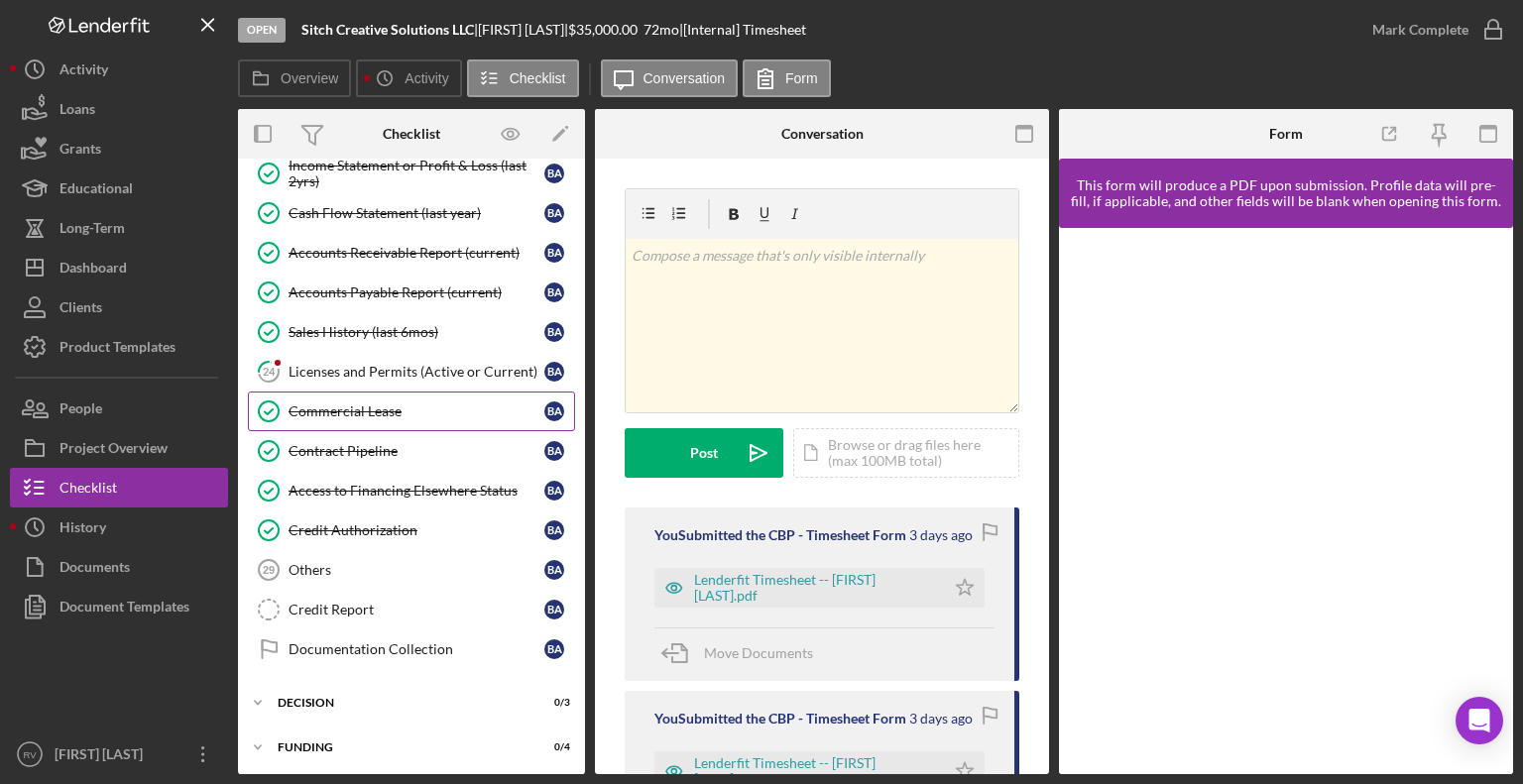 scroll, scrollTop: 939, scrollLeft: 0, axis: vertical 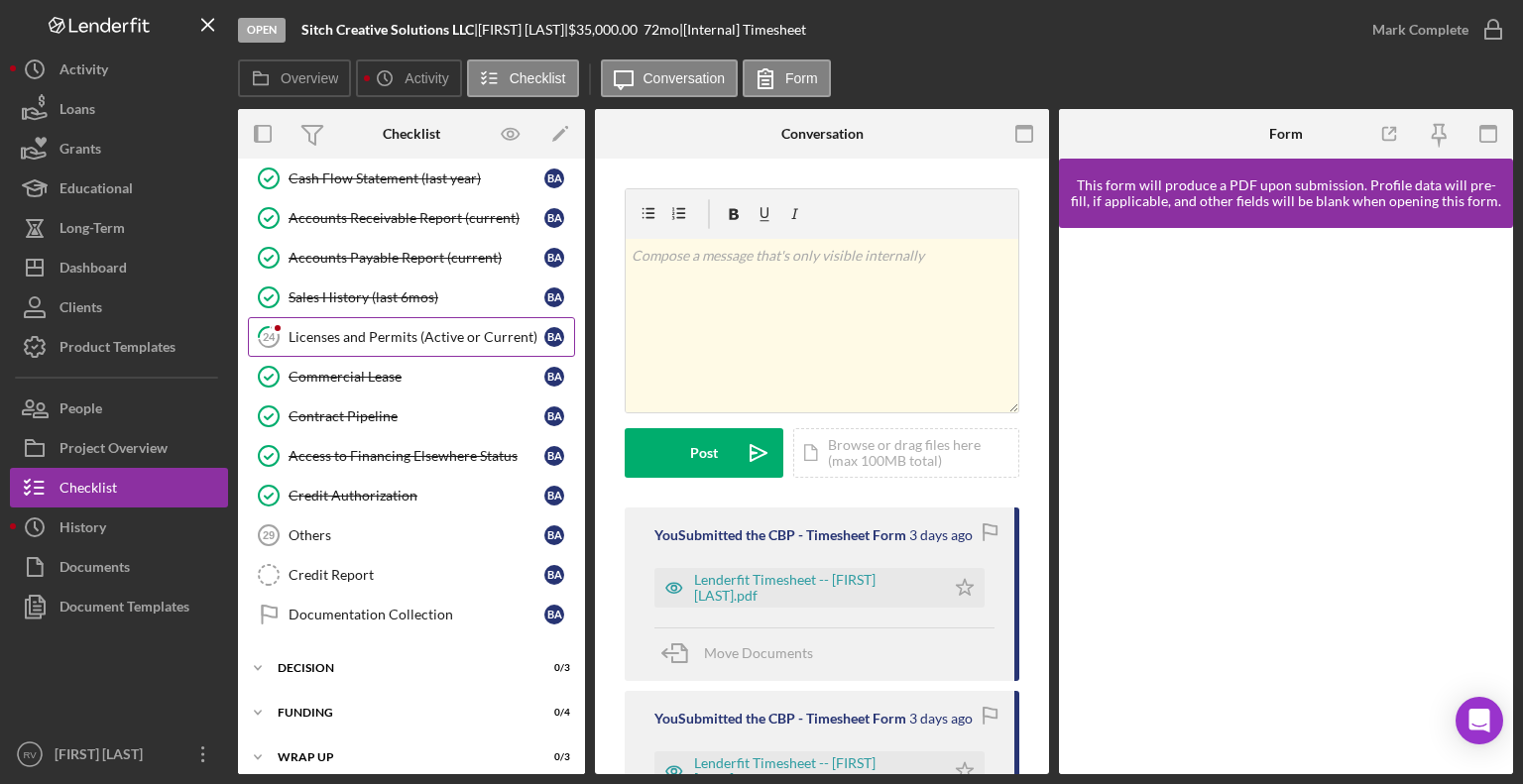 click on "Licenses and Permits (Active or Current)" at bounding box center (416, 337) 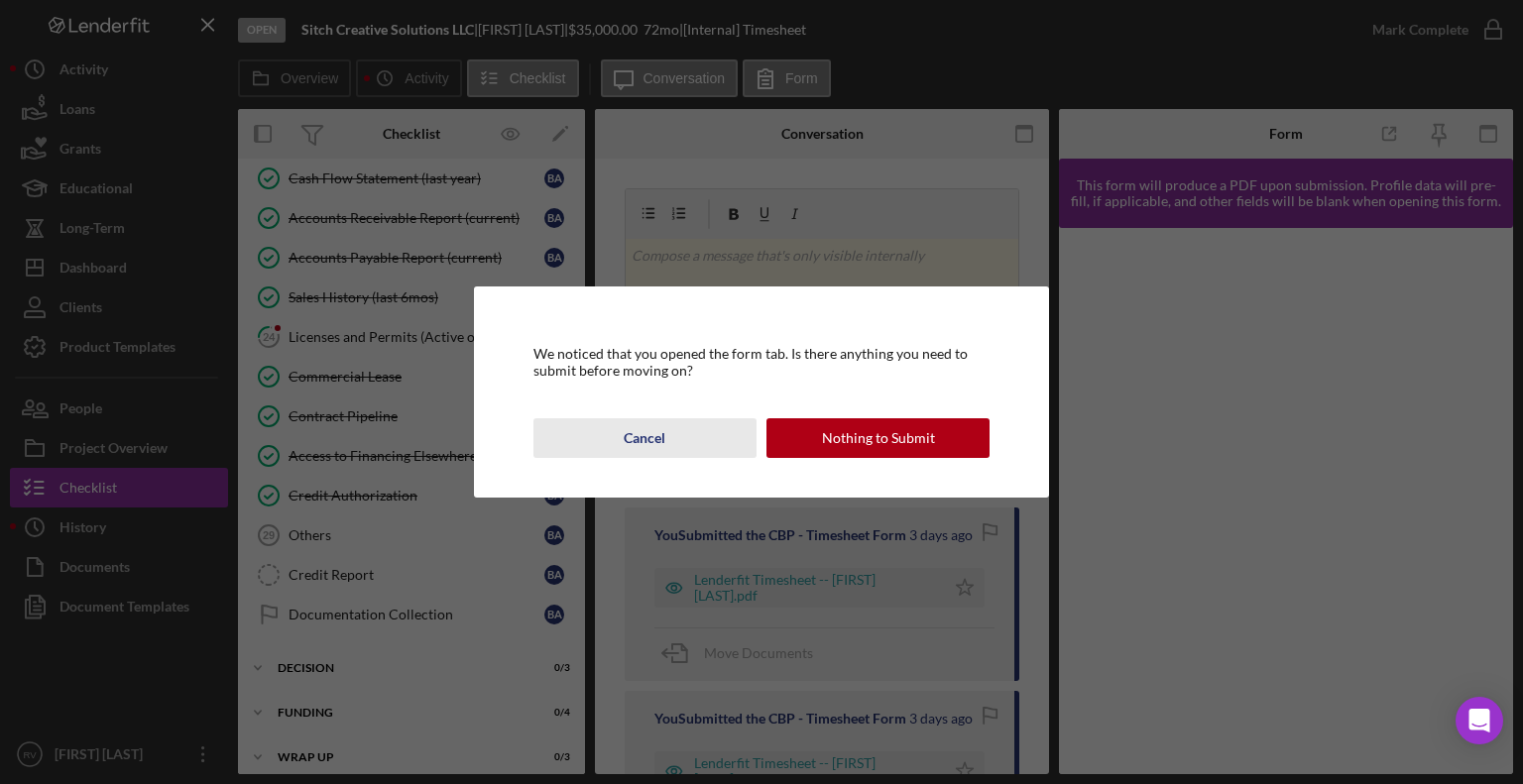click on "Cancel" at bounding box center (644, 438) 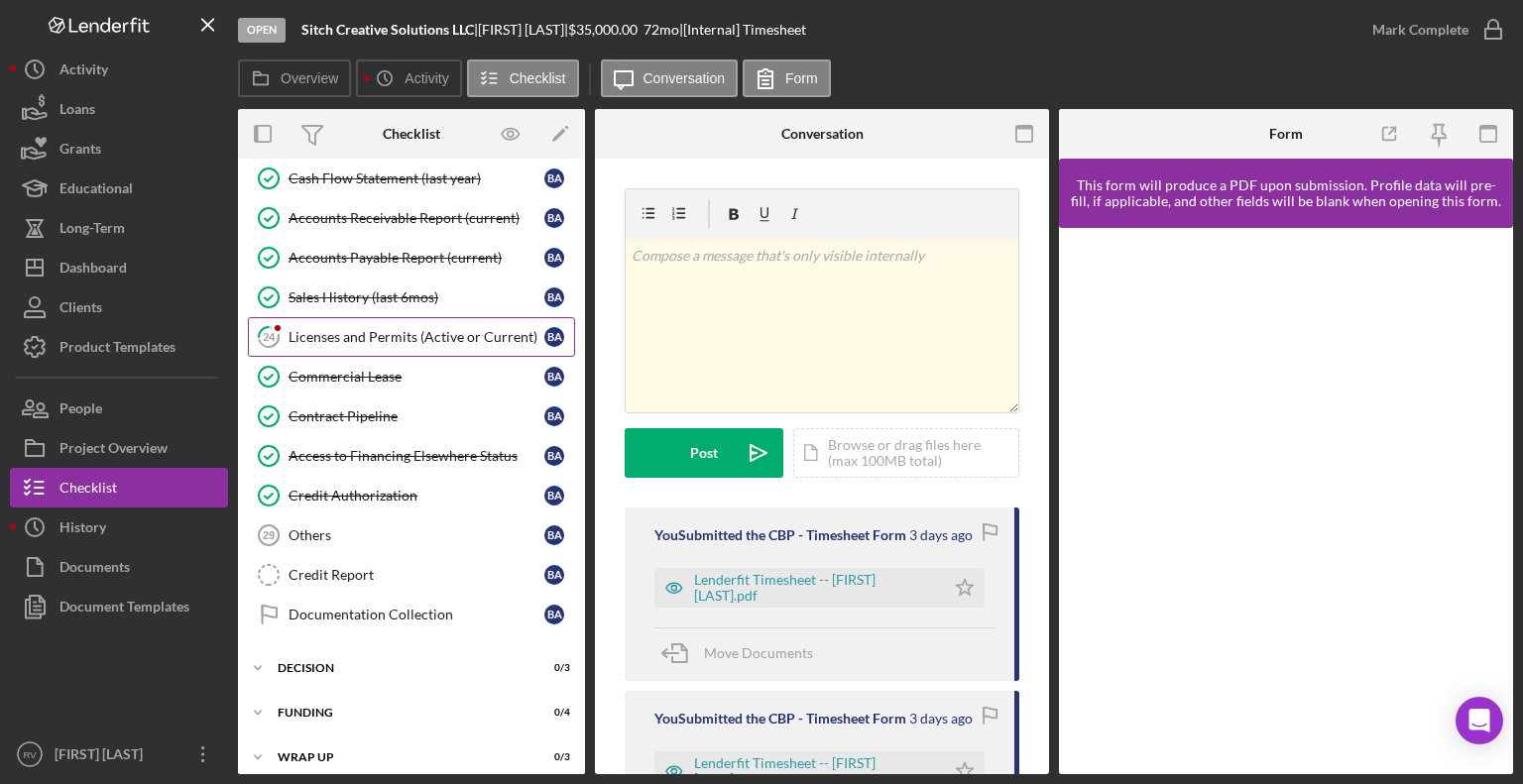 click on "Licenses and Permits (Active or Current)" at bounding box center (416, 337) 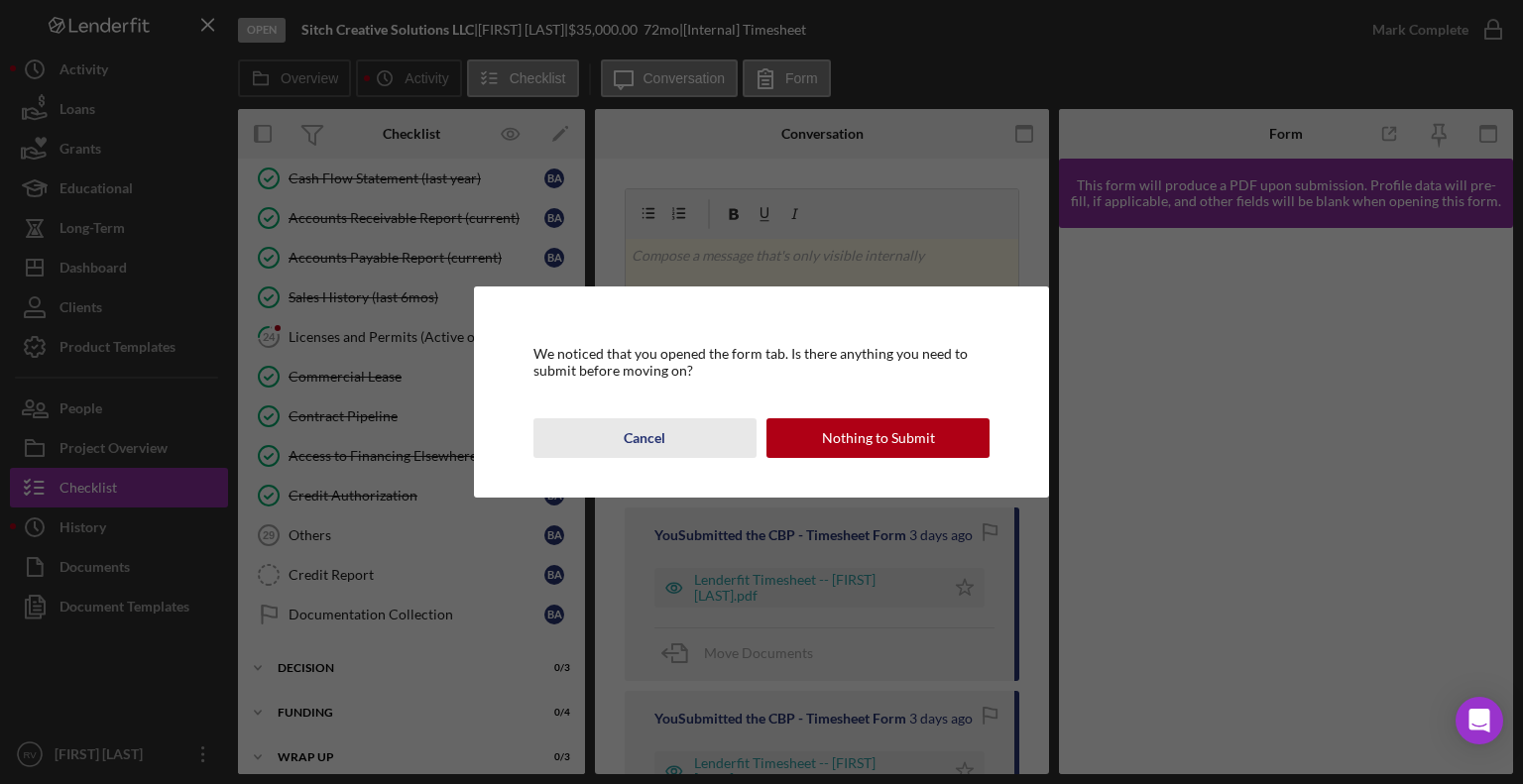 click on "Cancel" at bounding box center (644, 438) 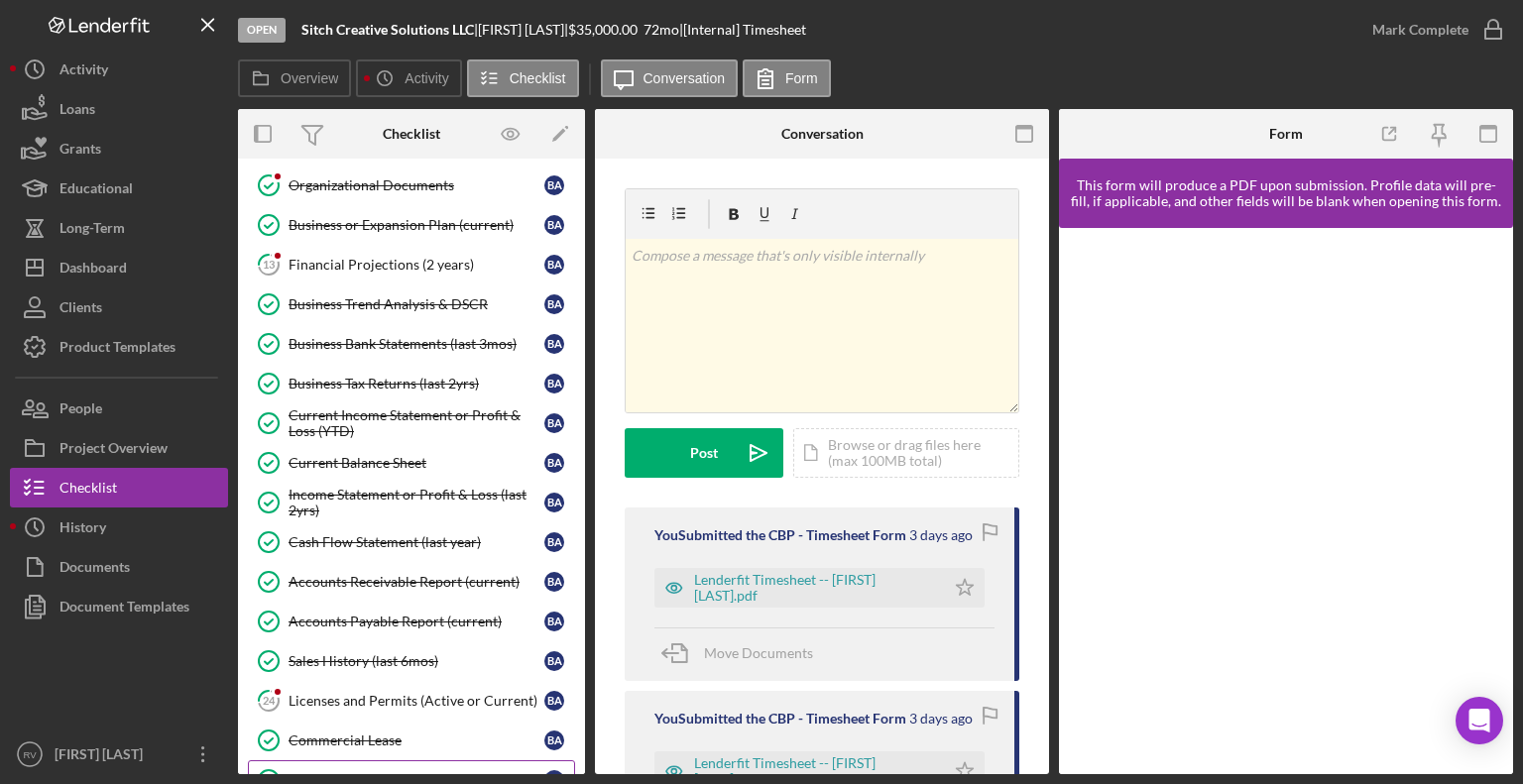 scroll, scrollTop: 542, scrollLeft: 0, axis: vertical 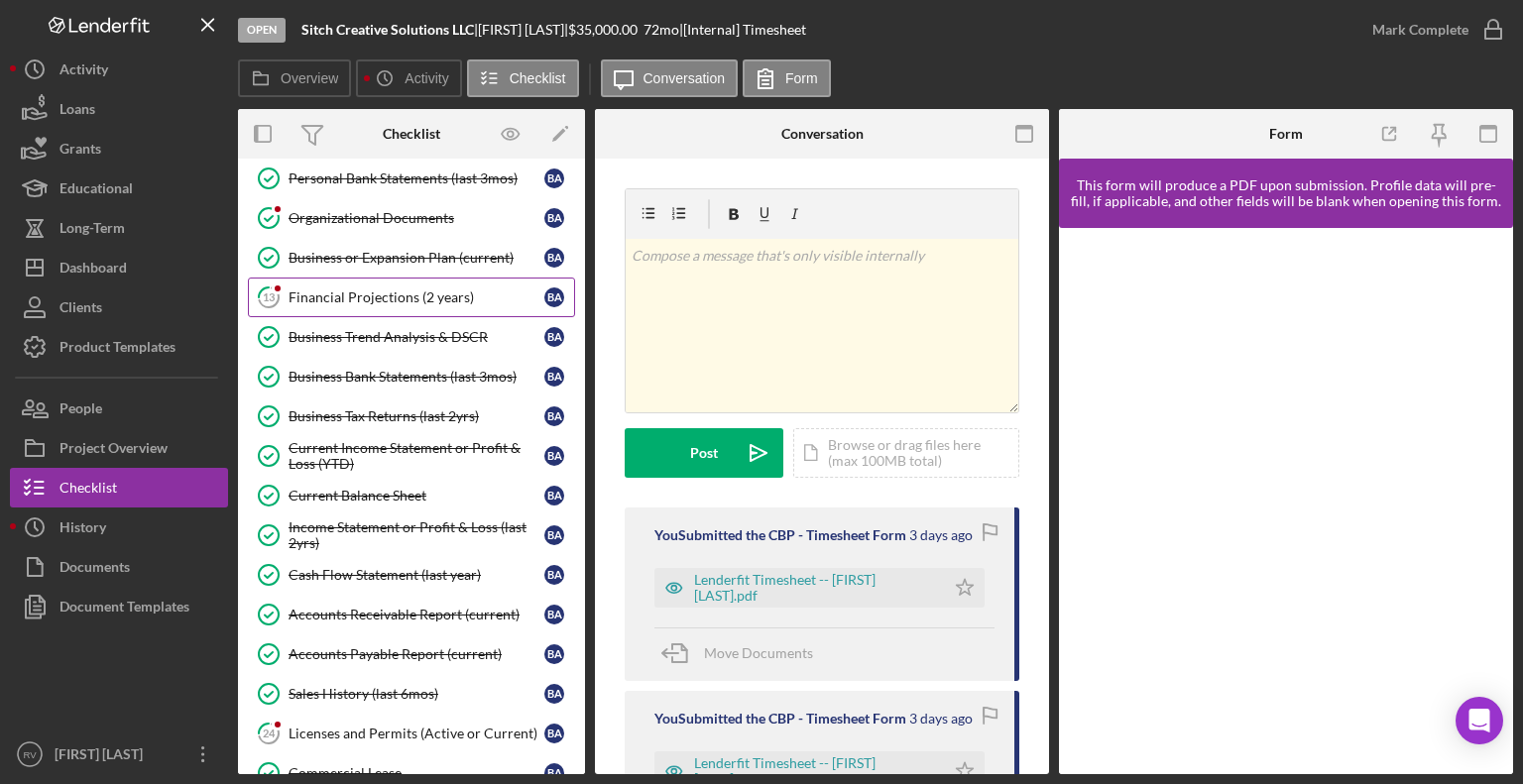 click on "Financial Projections (2 years)" at bounding box center (416, 297) 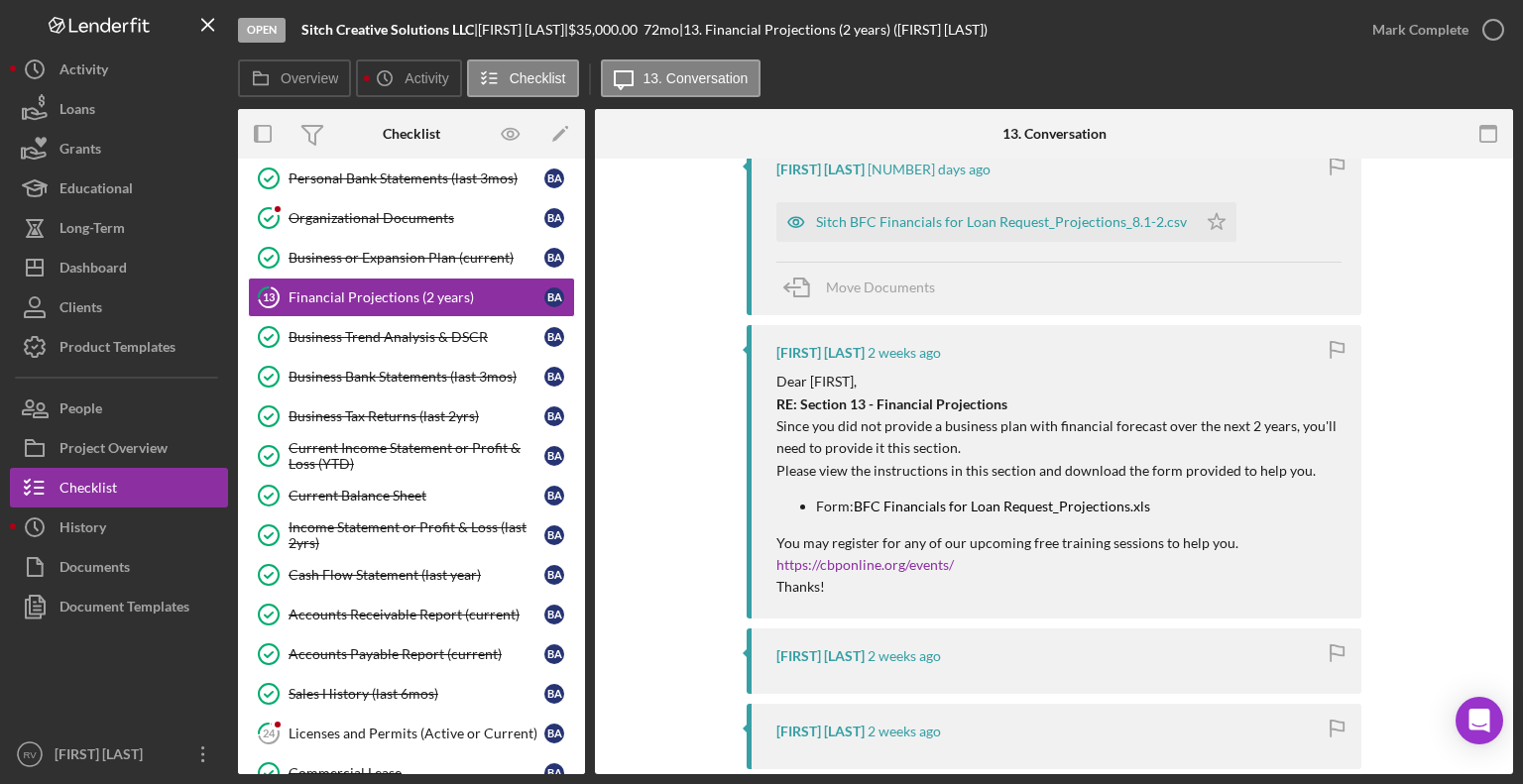 scroll, scrollTop: 107, scrollLeft: 0, axis: vertical 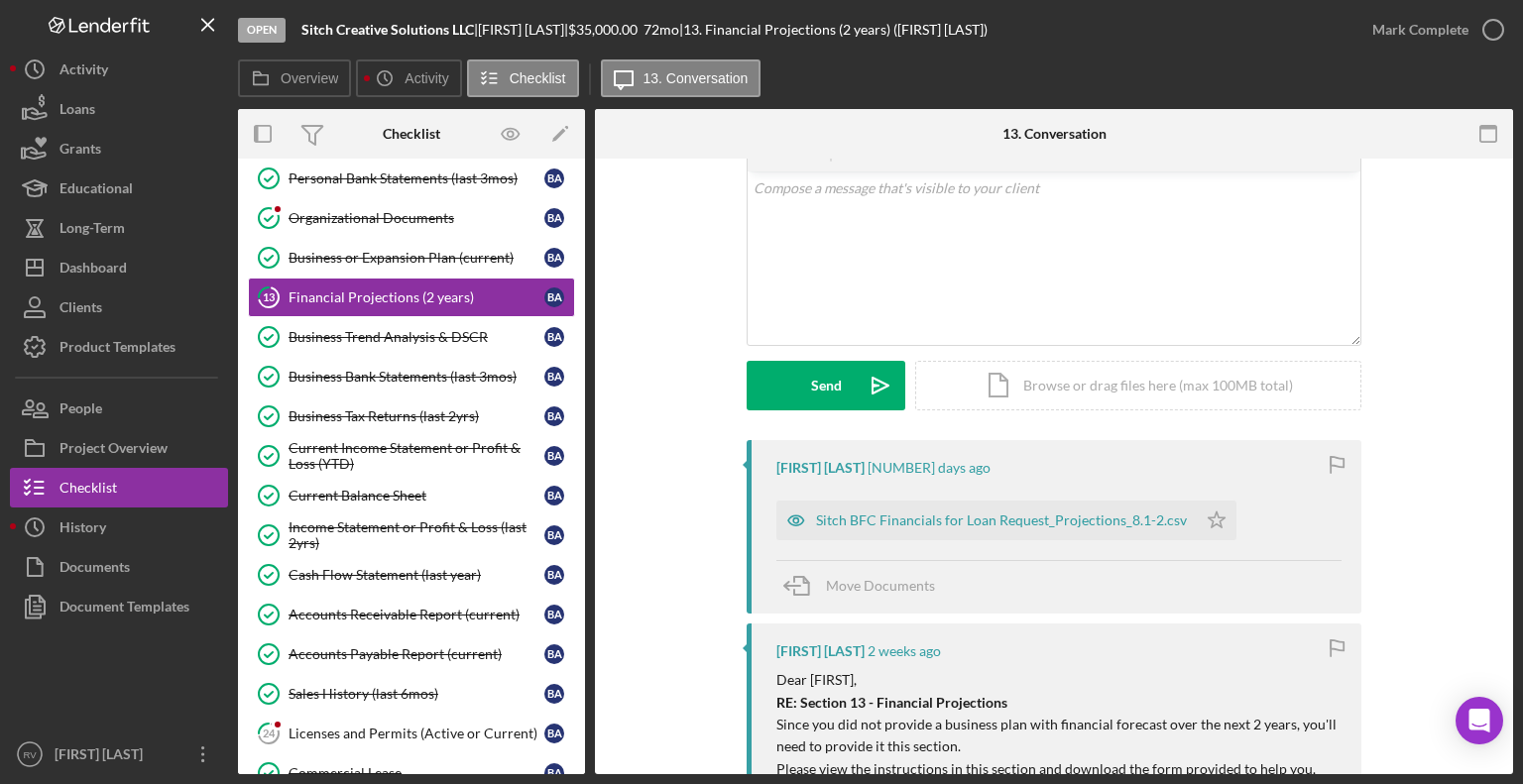 click on "Visible to Client Internal v Color teal Color pink Remove color Add row above Add row below Add column before Add column after Merge cells Split cells Remove column Remove row Remove table Send Icon/icon-invite-send Icon/Document Browse or drag files here (max 100MB total) Tap to choose files or take a photo Cancel Send Icon/icon-invite-send" at bounding box center [1054, 261] 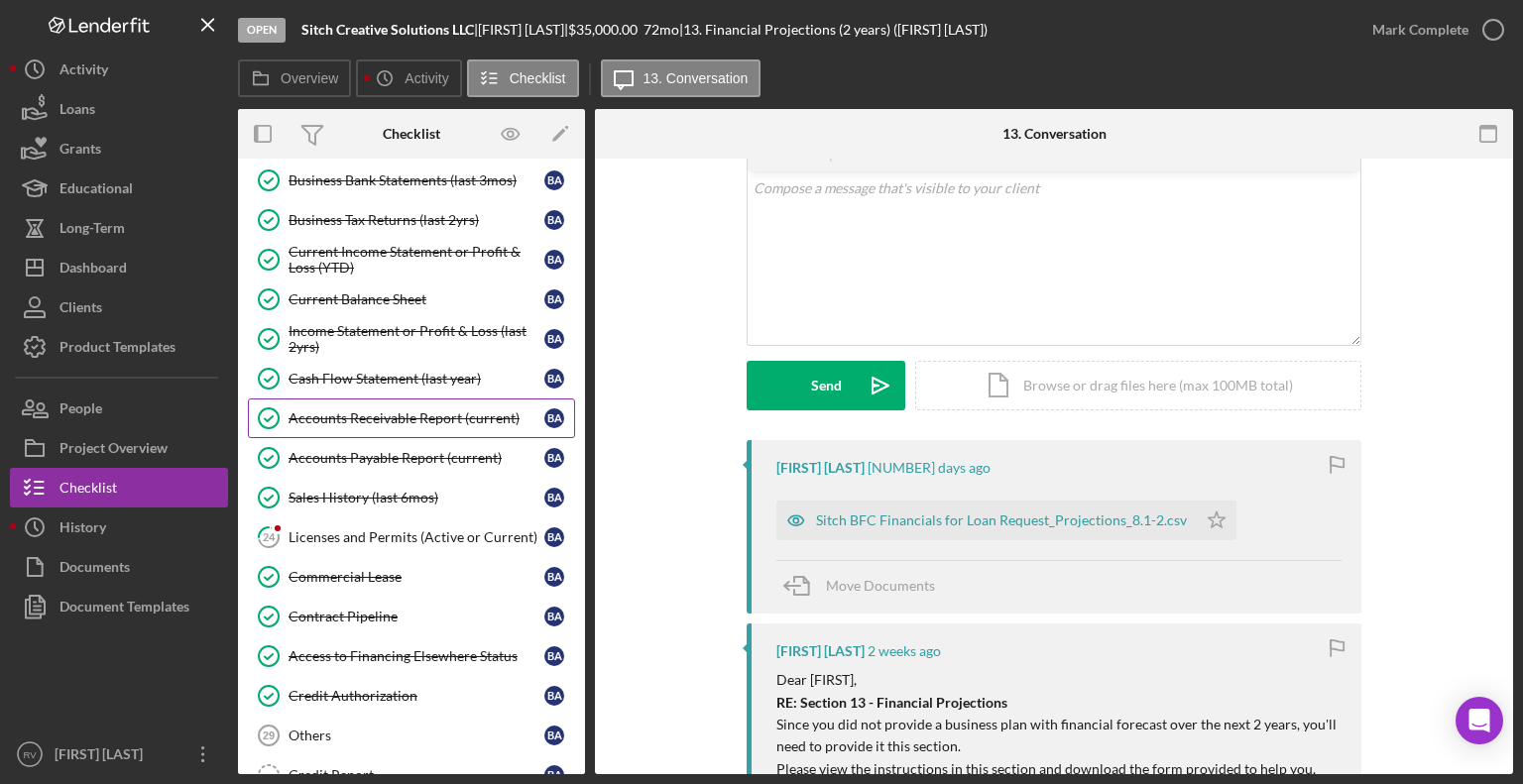 scroll, scrollTop: 939, scrollLeft: 0, axis: vertical 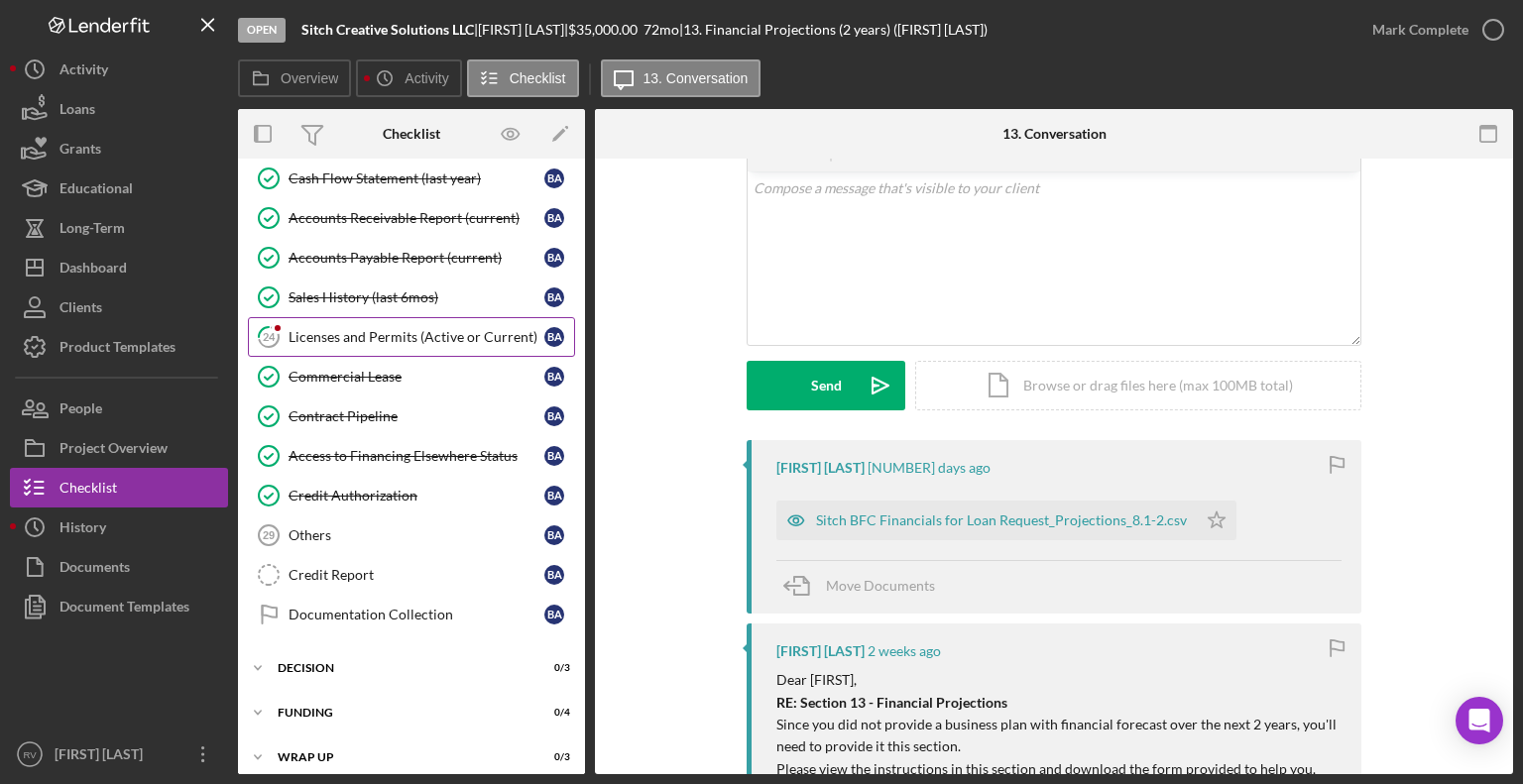 click on "Licenses and Permits (Active or Current)" at bounding box center (416, 337) 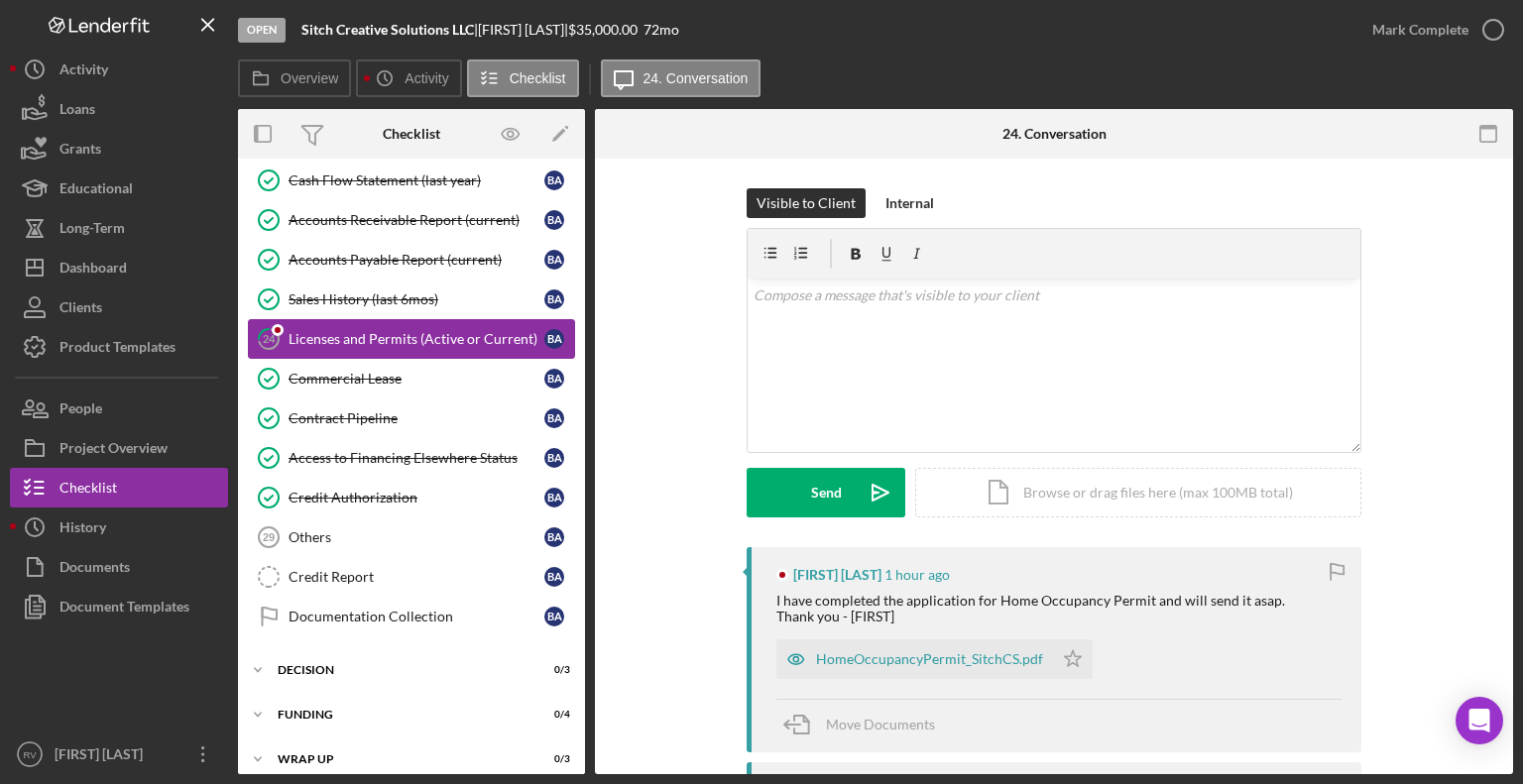 scroll, scrollTop: 939, scrollLeft: 0, axis: vertical 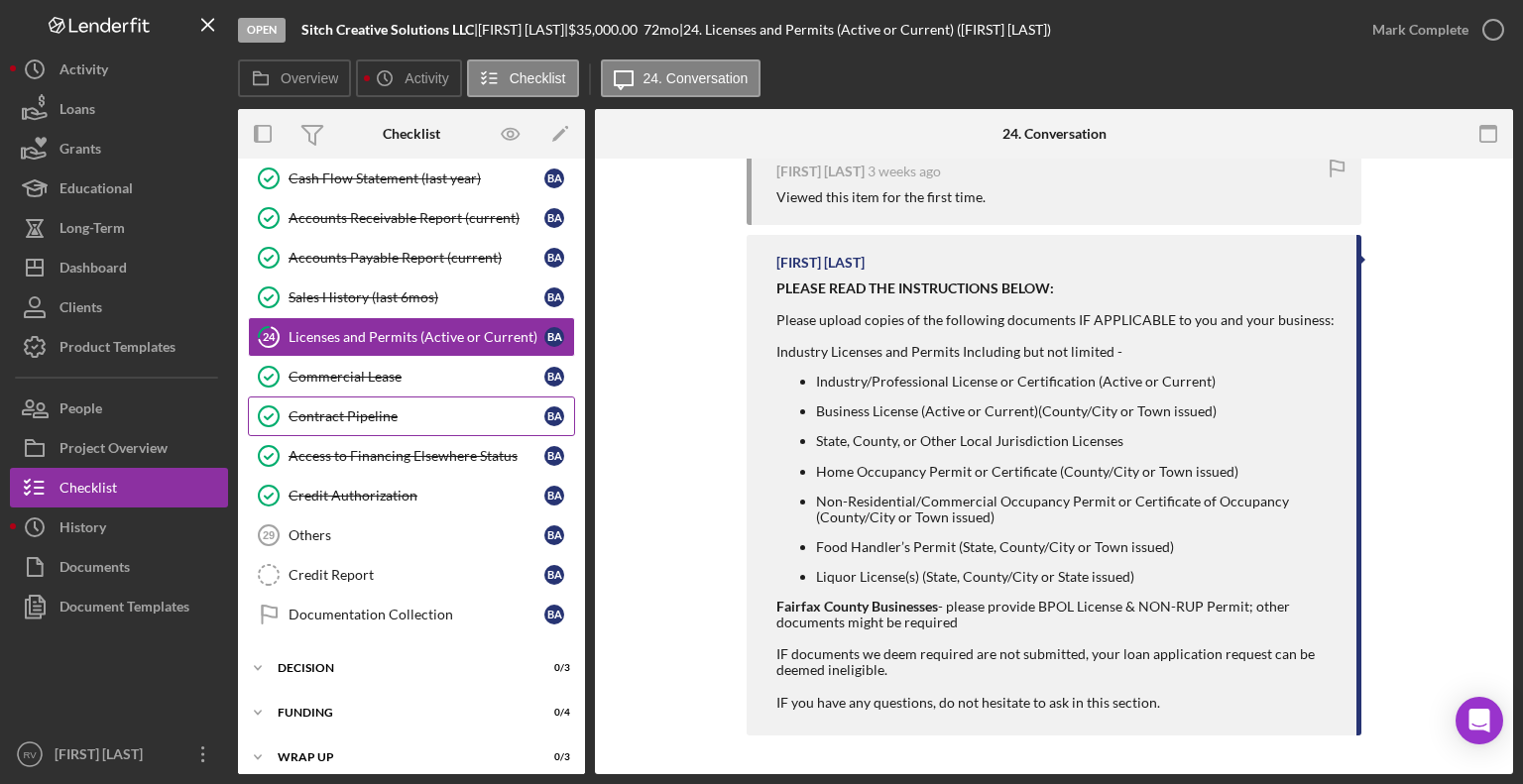 click on "Contract Pipeline" at bounding box center [416, 416] 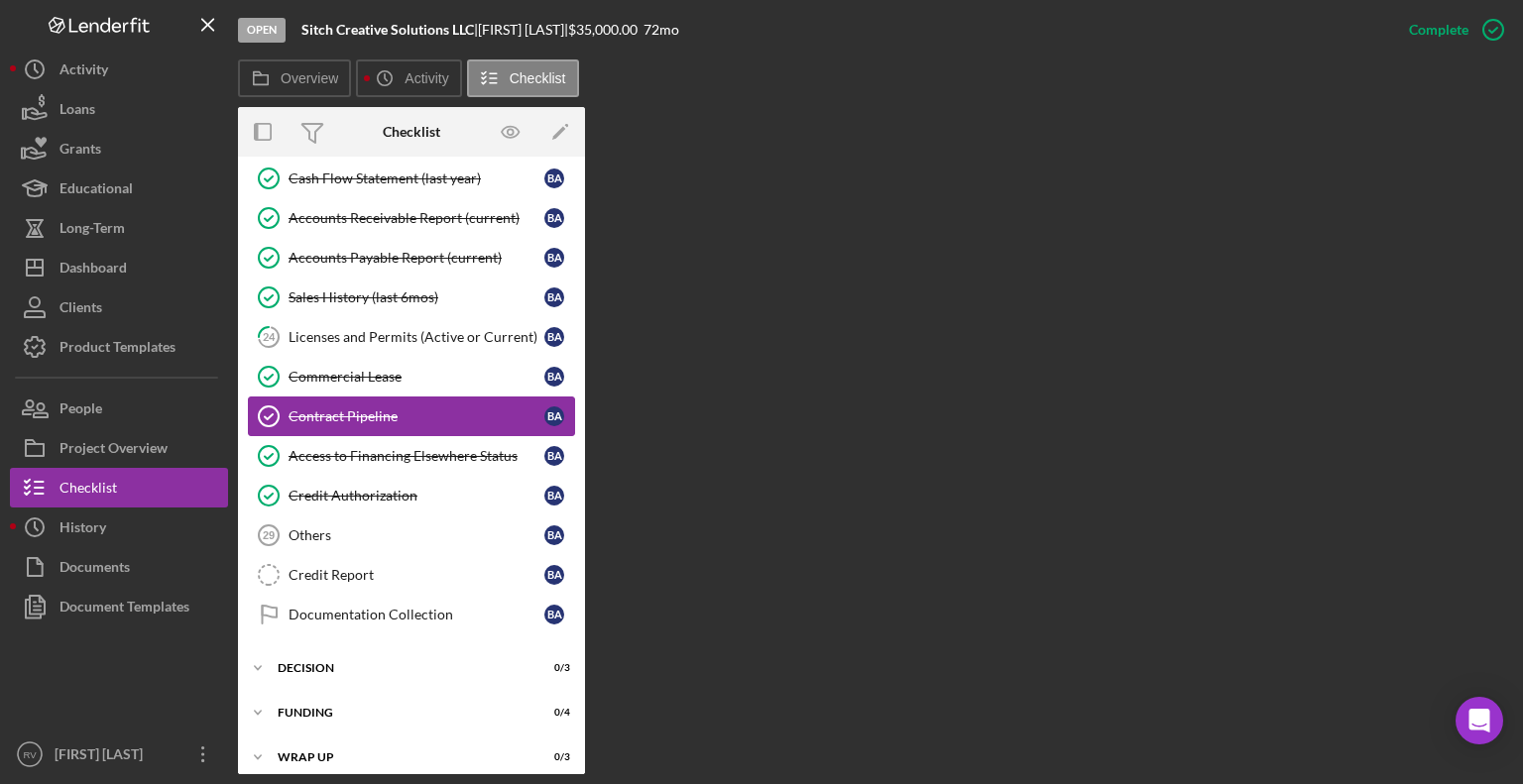 scroll, scrollTop: 939, scrollLeft: 0, axis: vertical 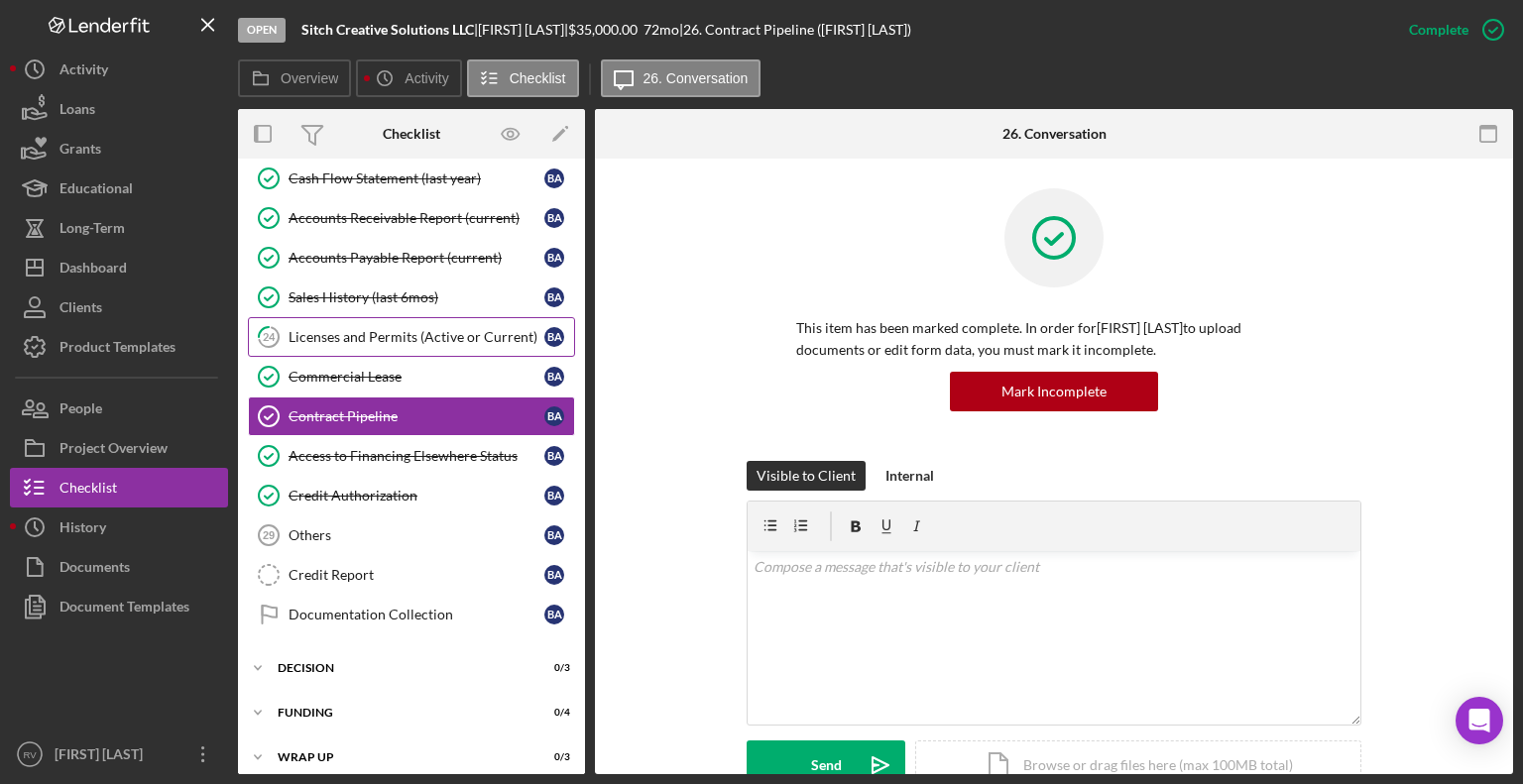 click on "Licenses and Permits (Active or Current)" at bounding box center [416, 337] 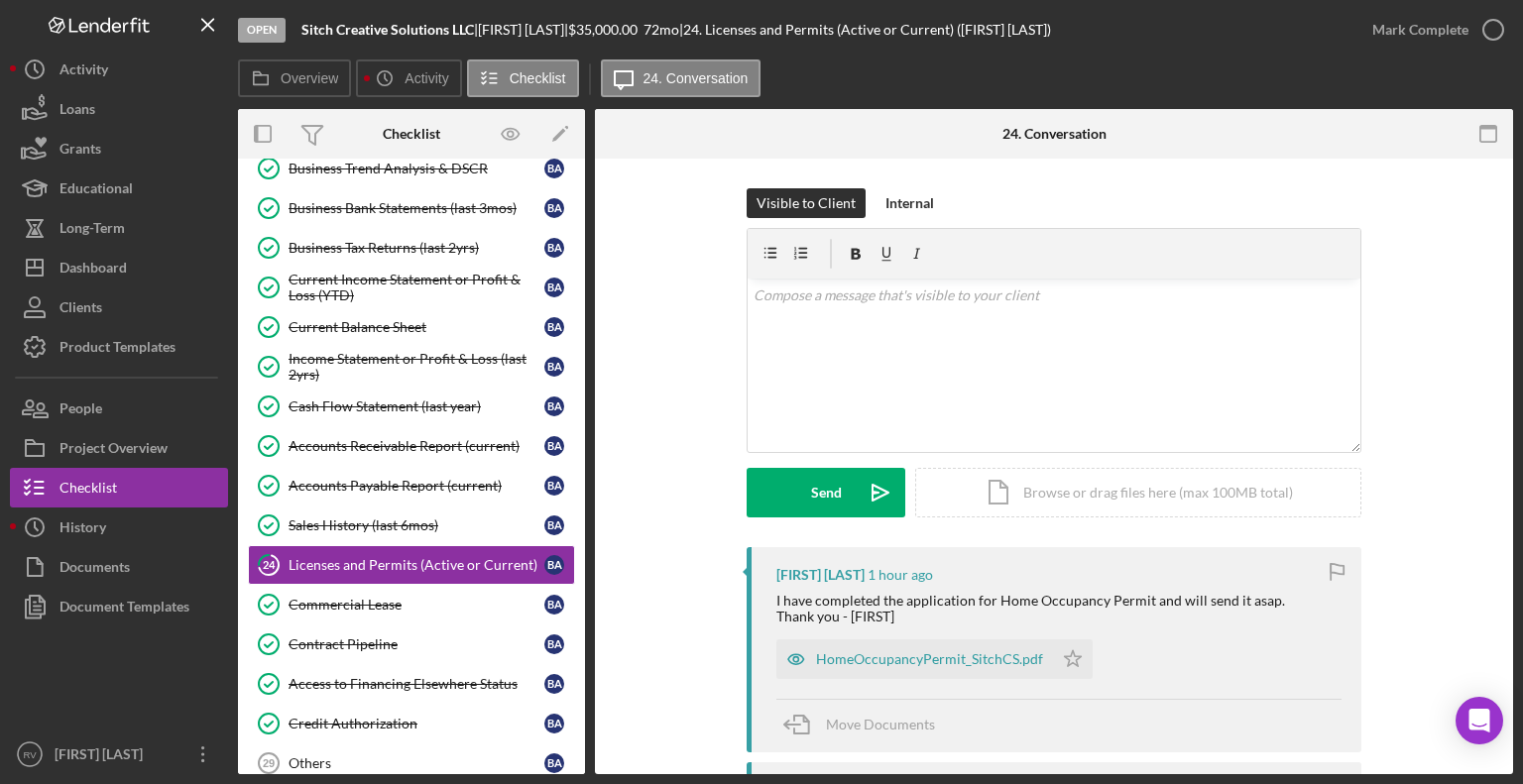 scroll, scrollTop: 939, scrollLeft: 0, axis: vertical 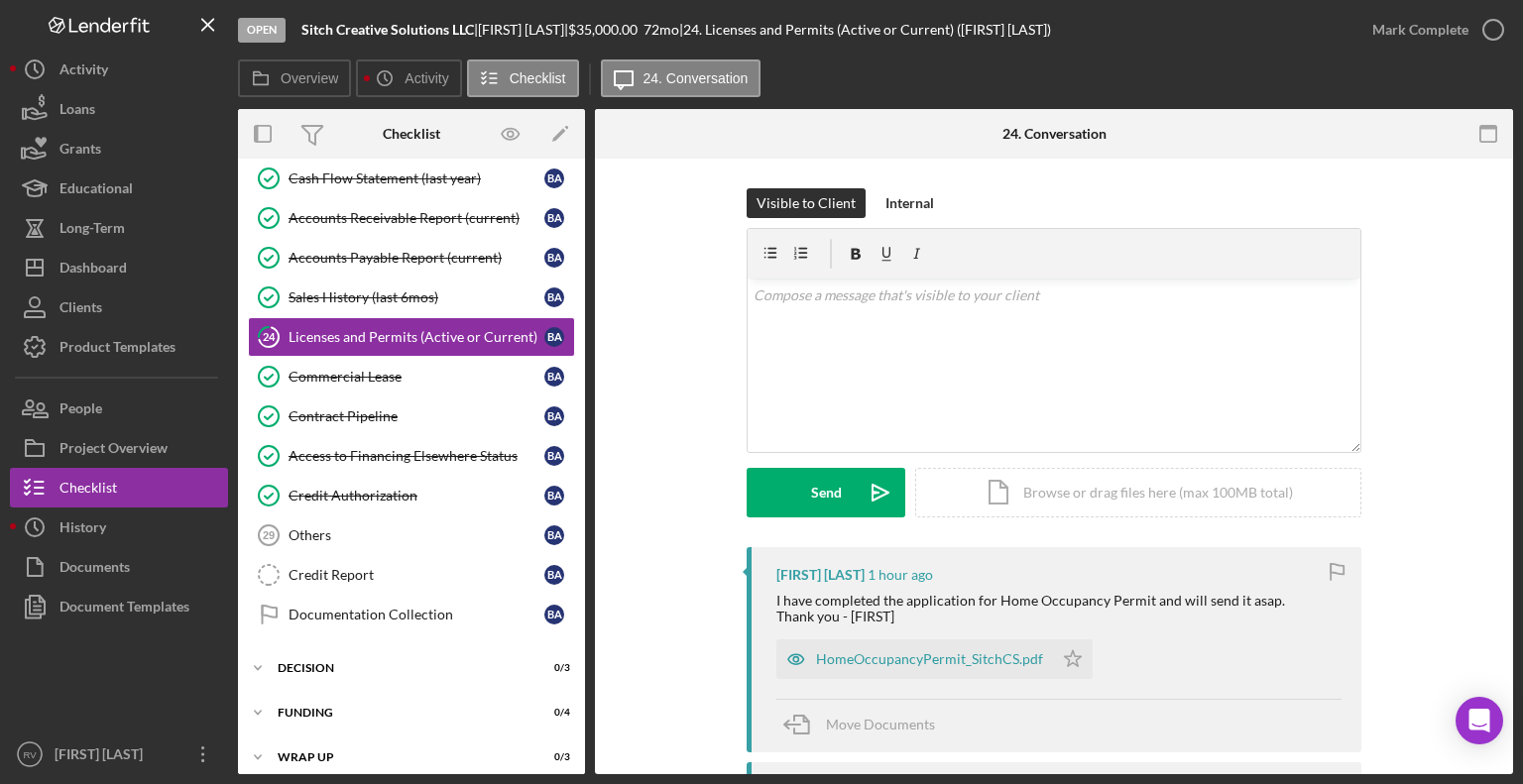 click on "Visible to Client Internal v Color teal Color pink Remove color Add row above Add row below Add column before Add column after Merge cells Split cells Remove column Remove row Remove table Send Icon/icon-invite-send Icon/Document Browse or drag files here (max 100MB total) Tap to choose files or take a photo Cancel Send Icon/icon-invite-send" at bounding box center (1054, 368) 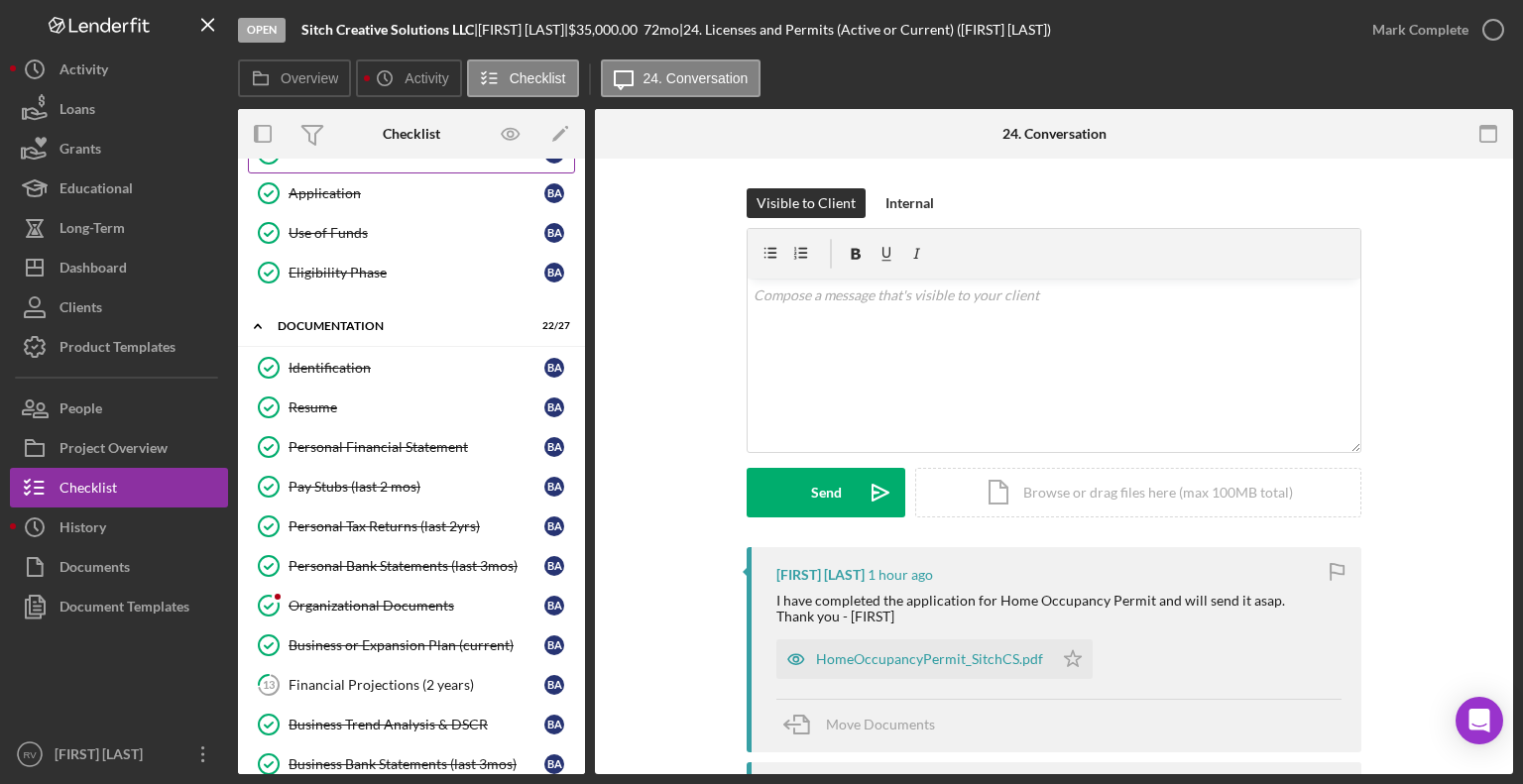 scroll, scrollTop: 0, scrollLeft: 0, axis: both 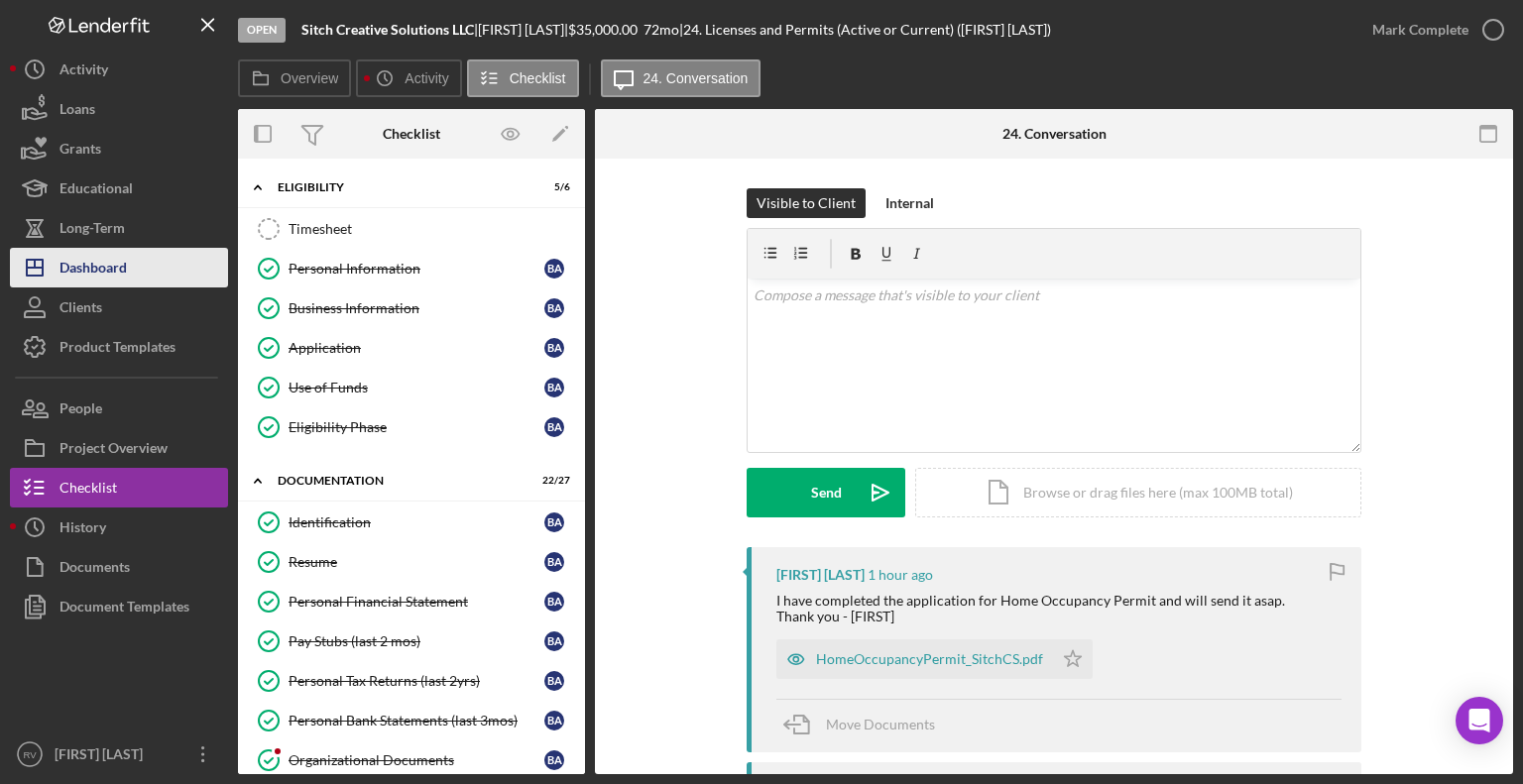 click on "Dashboard" at bounding box center [93, 270] 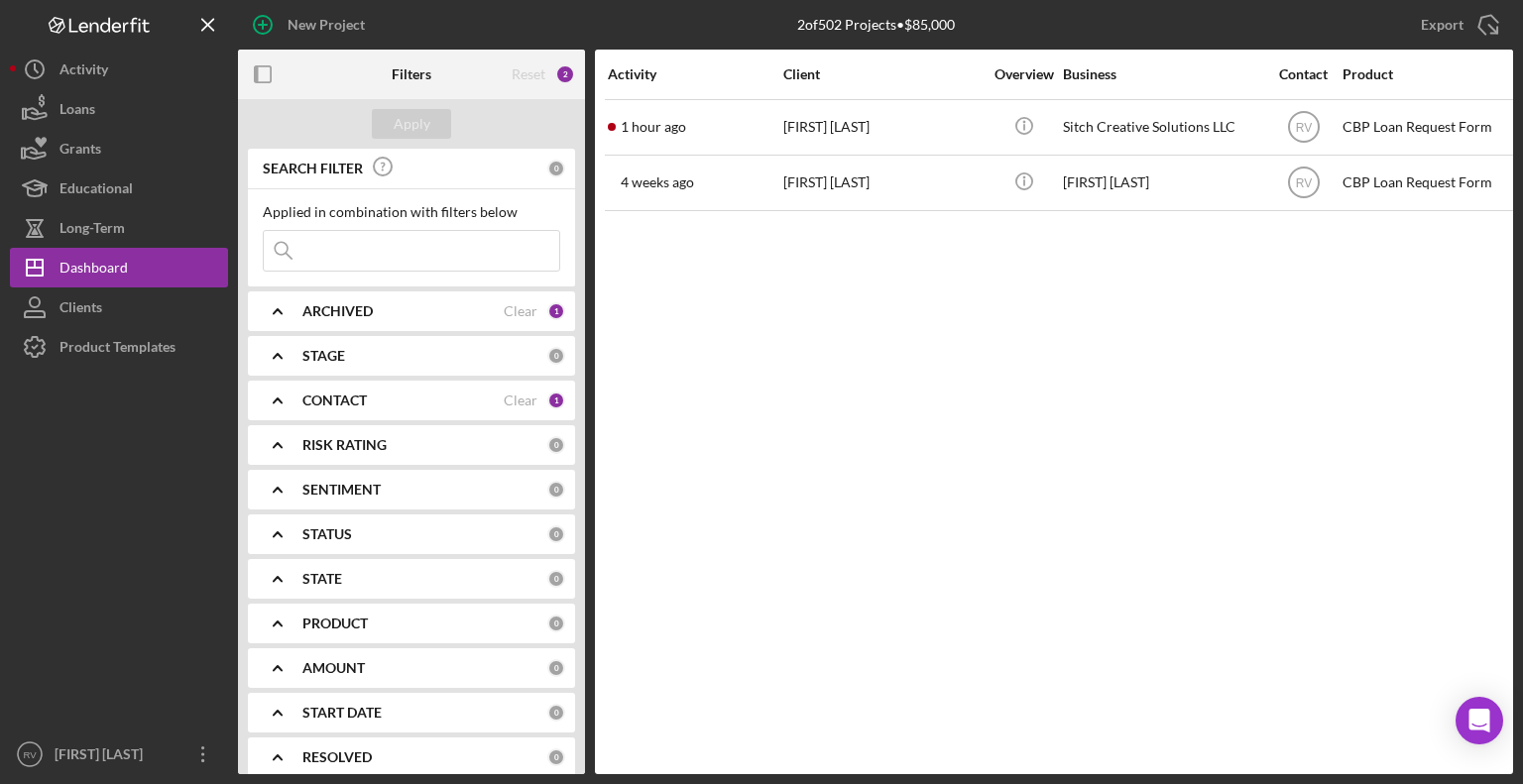 click on "CONTACT" at bounding box center (334, 400) 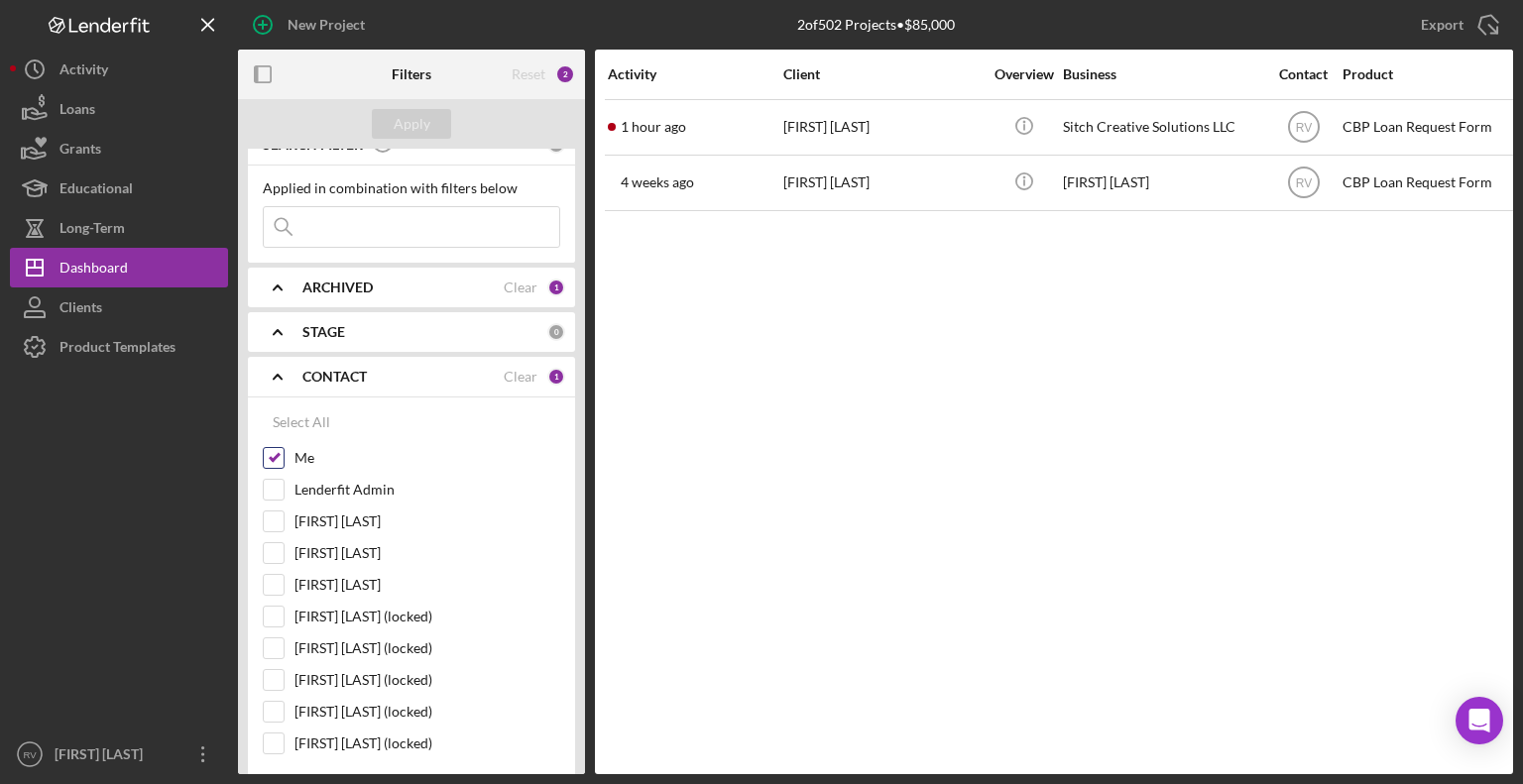 scroll, scrollTop: 0, scrollLeft: 0, axis: both 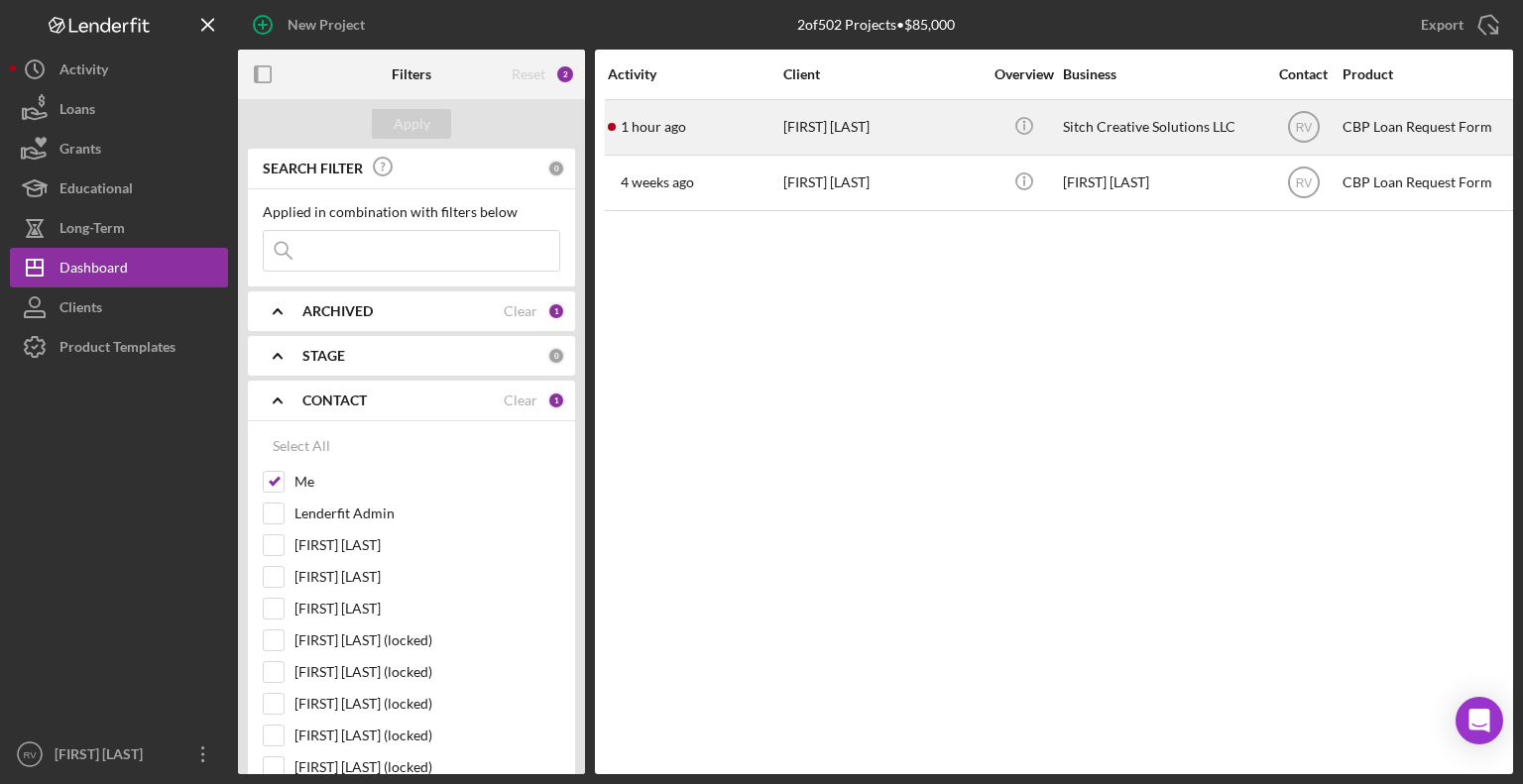 click on "[NUMBER] hour ago [FIRST] [LAST]" at bounding box center (694, 127) 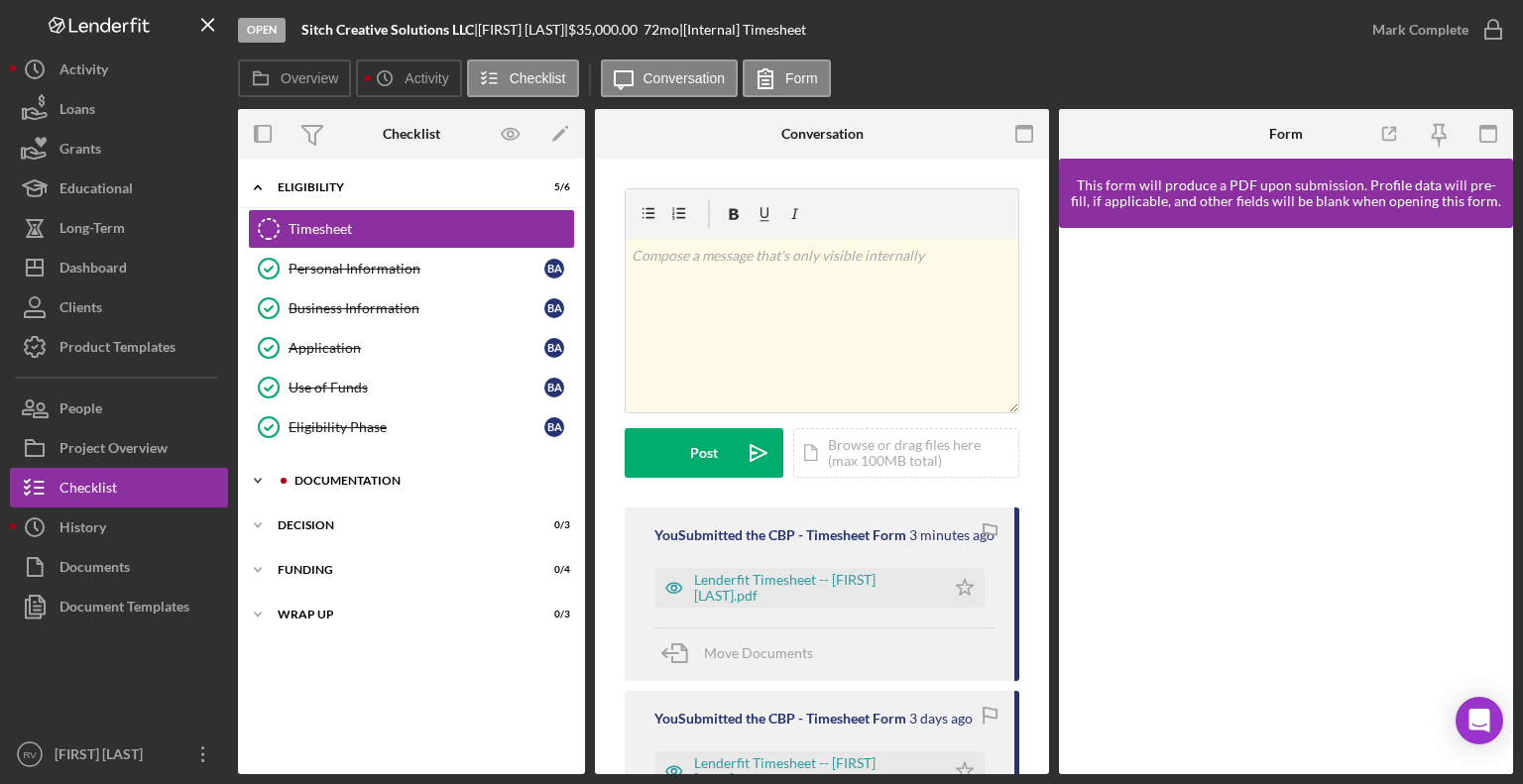 click on "Documentation" at bounding box center [427, 481] 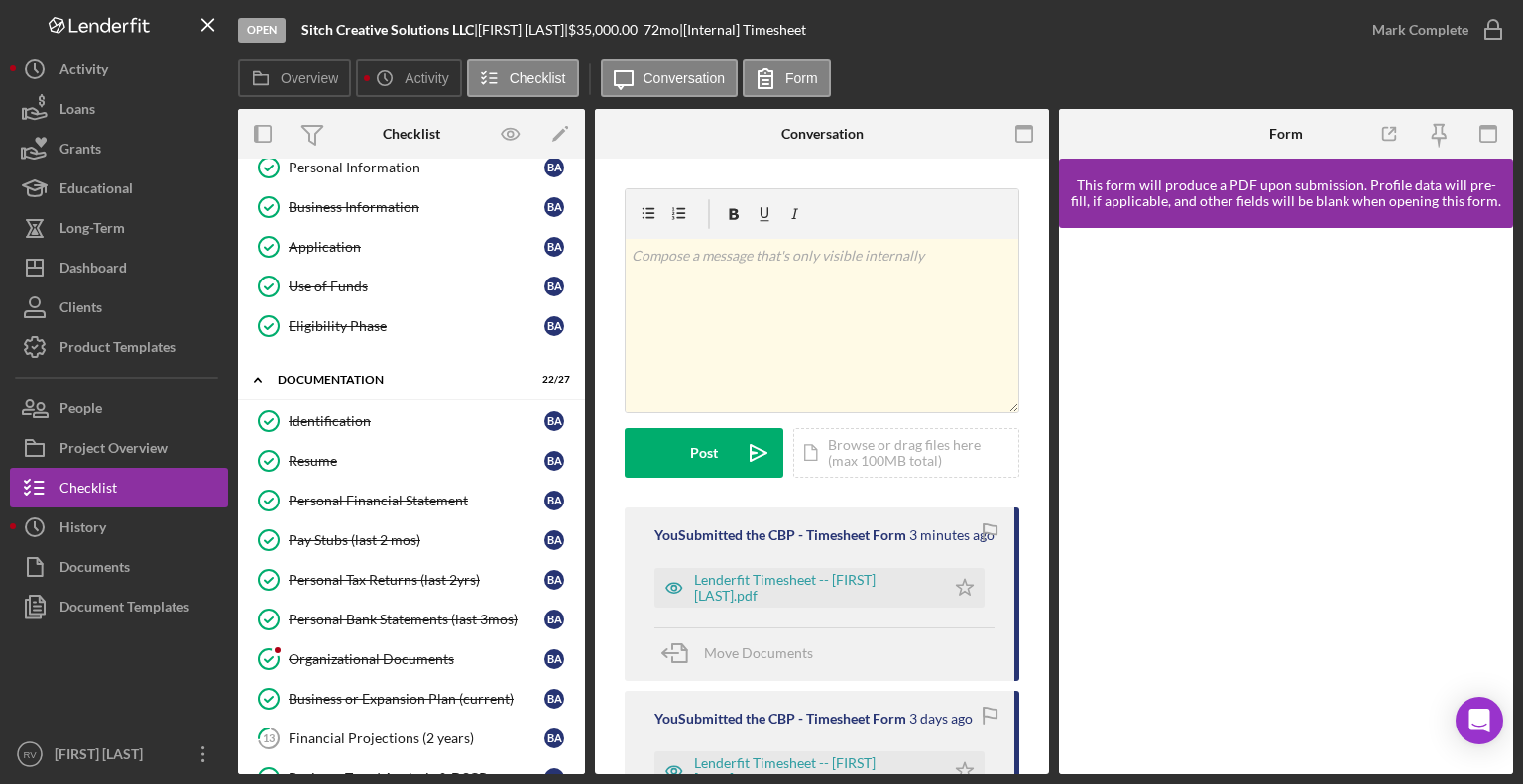 scroll, scrollTop: 0, scrollLeft: 0, axis: both 